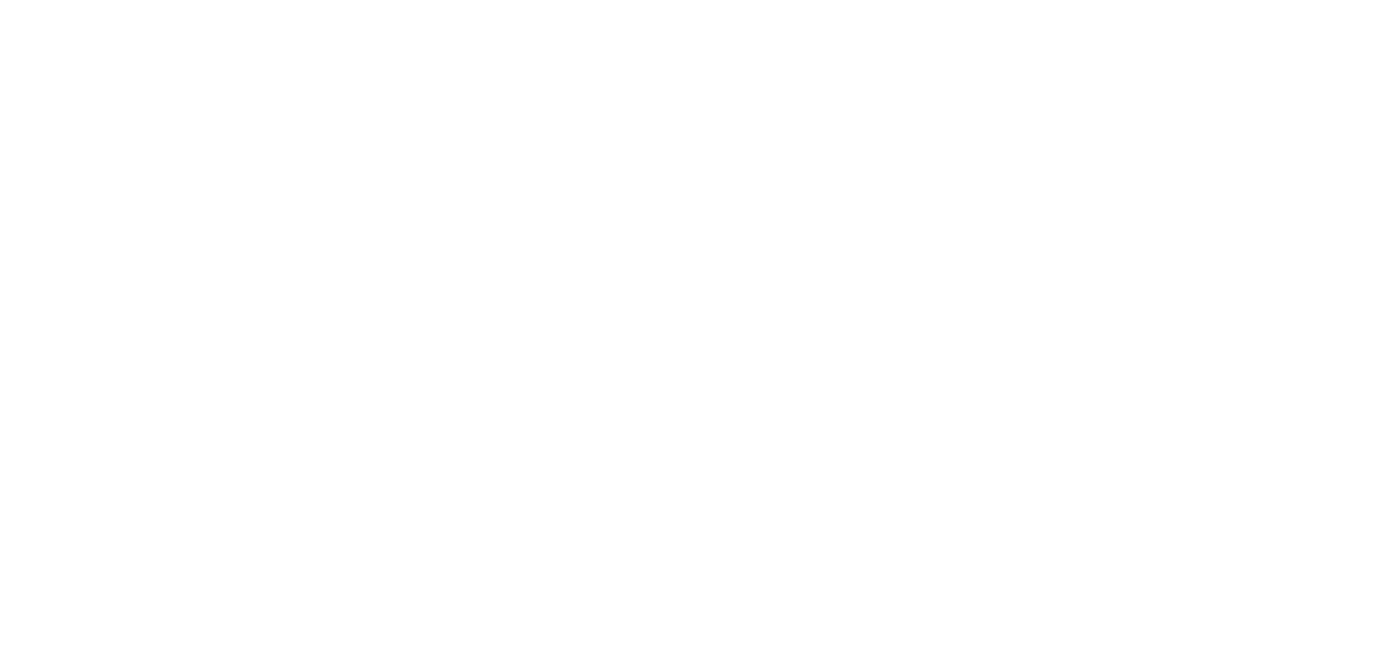 scroll, scrollTop: 0, scrollLeft: 0, axis: both 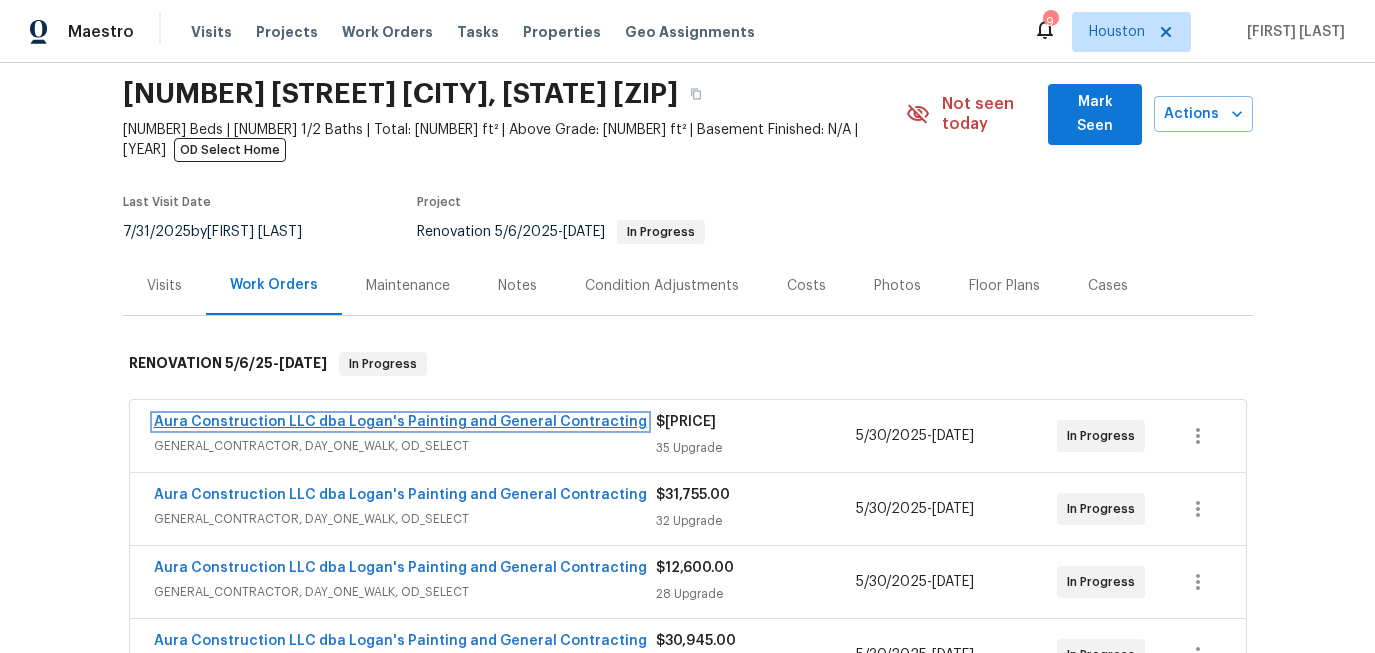 click on "Aura Construction LLC dba Logan's Painting and General Contracting" at bounding box center (400, 422) 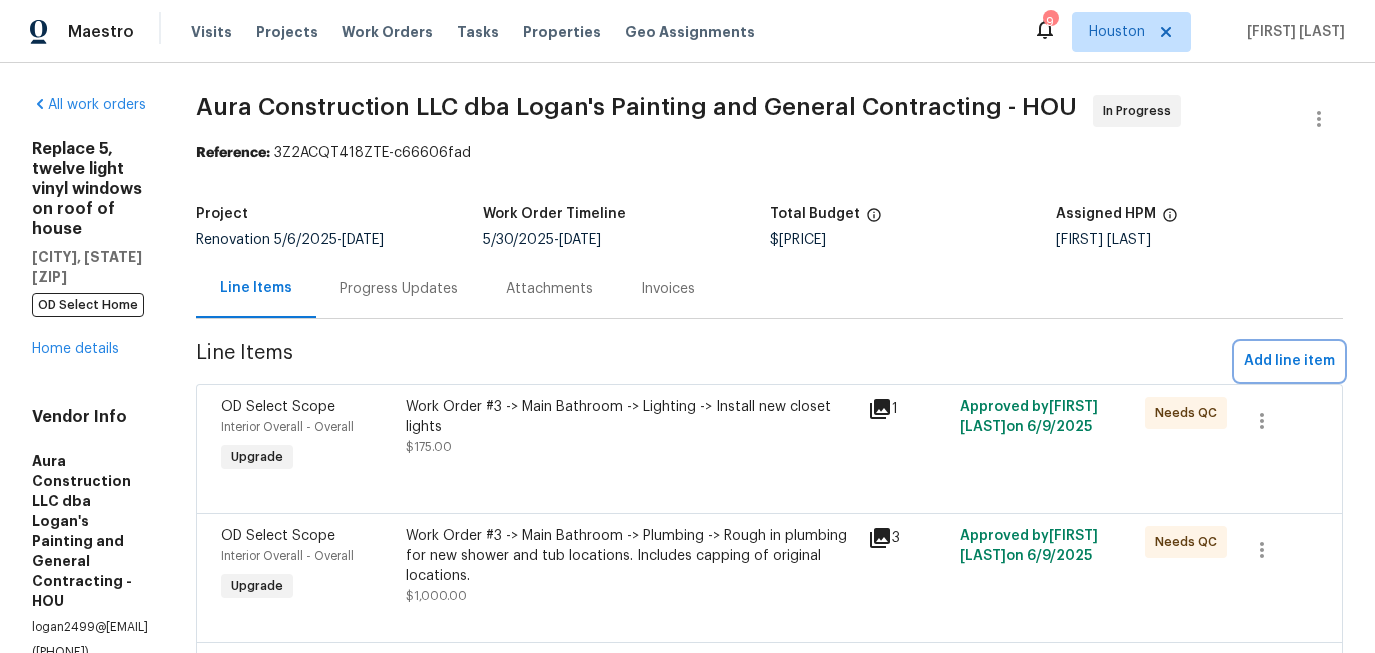 click on "Add line item" at bounding box center [1289, 361] 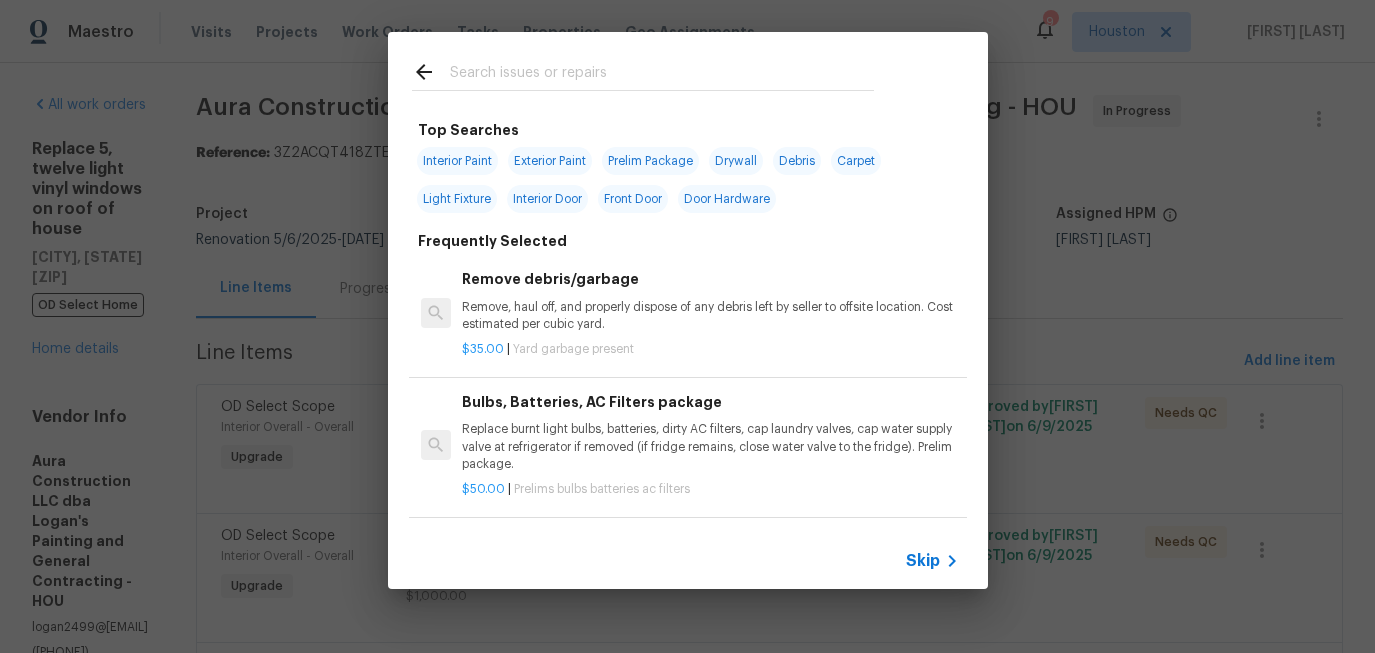 click at bounding box center [662, 75] 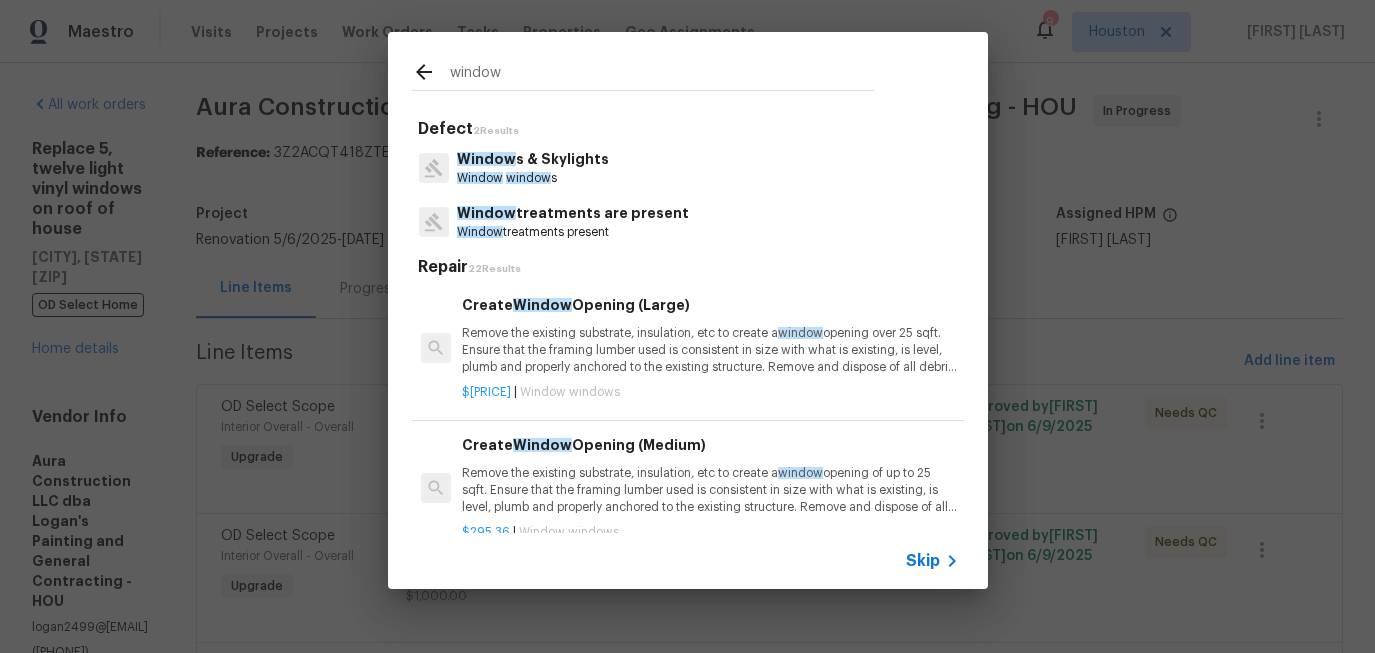 type on "window" 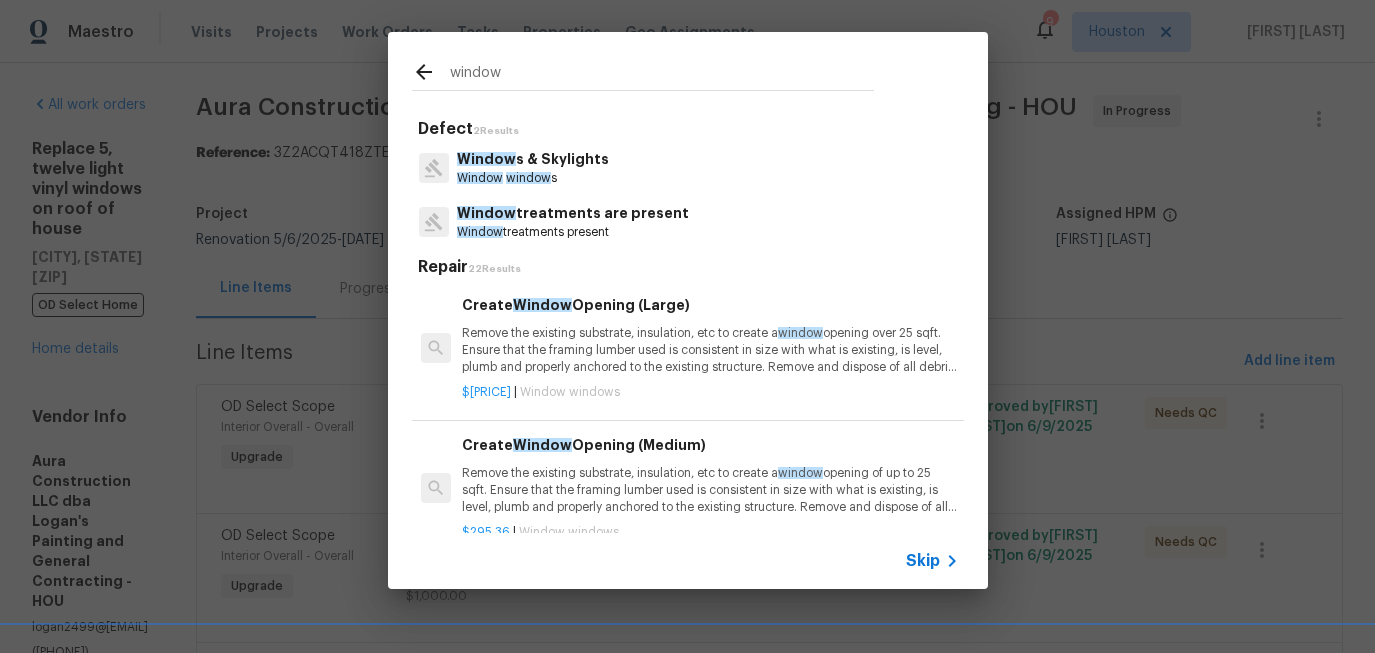 click on "Window   window s" at bounding box center (533, 178) 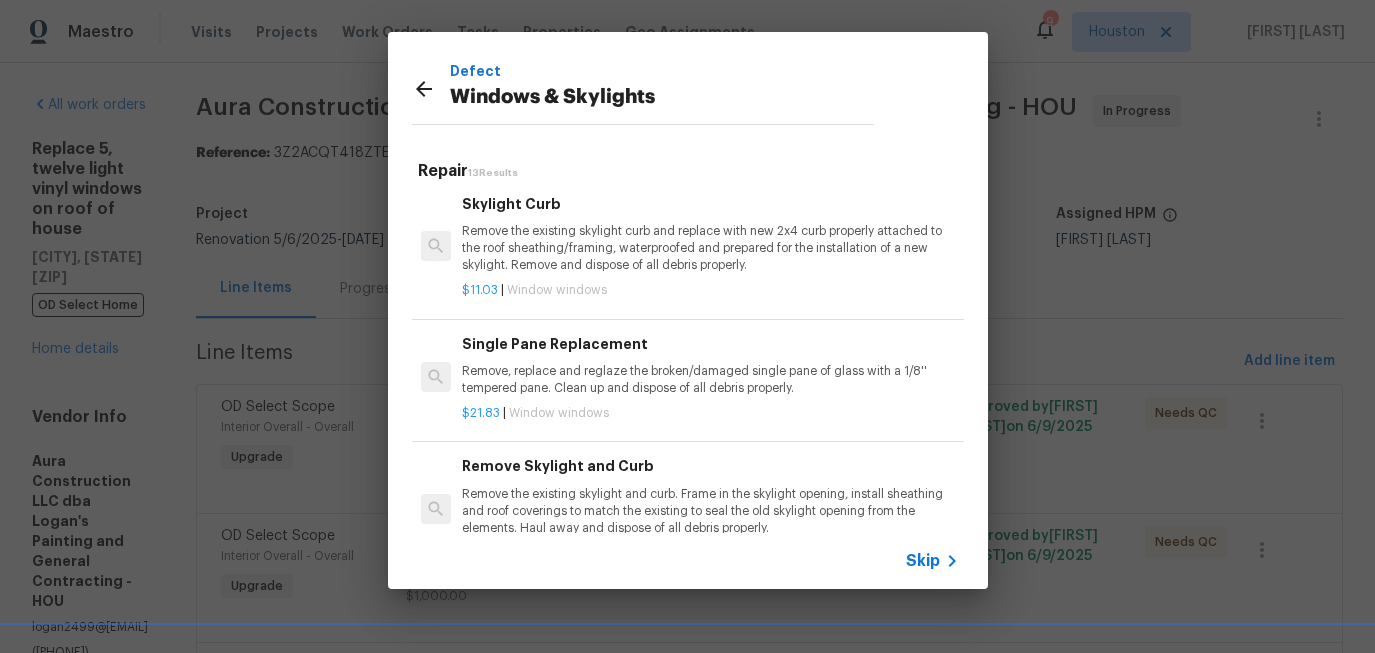 scroll, scrollTop: 1237, scrollLeft: 0, axis: vertical 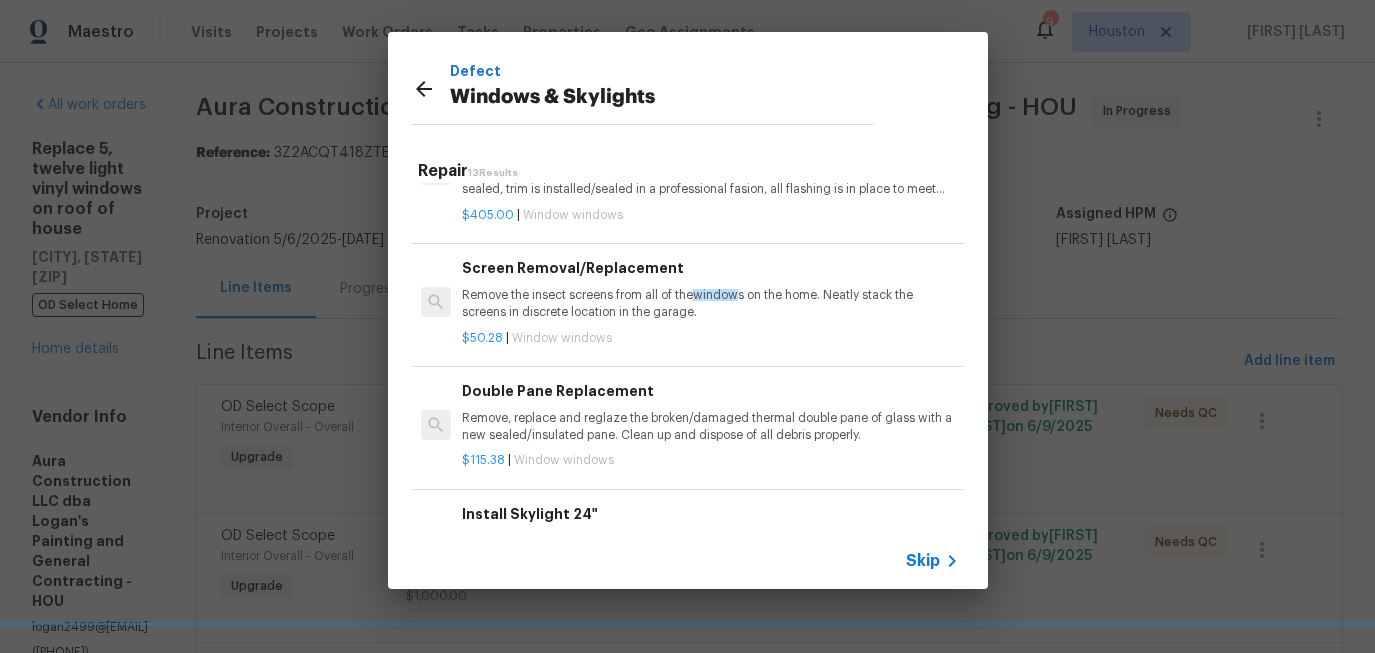 click on "Double Pane Replacement" at bounding box center (710, 391) 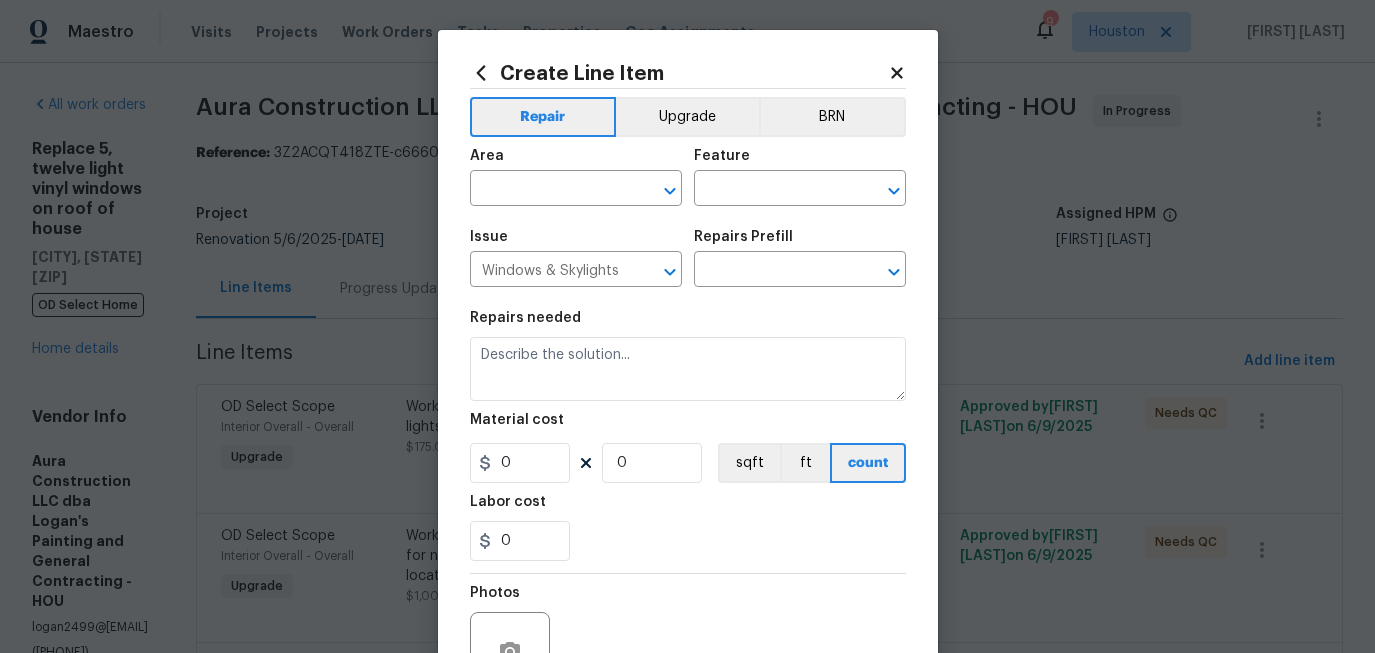 type on "Double Pane Replacement $115.38" 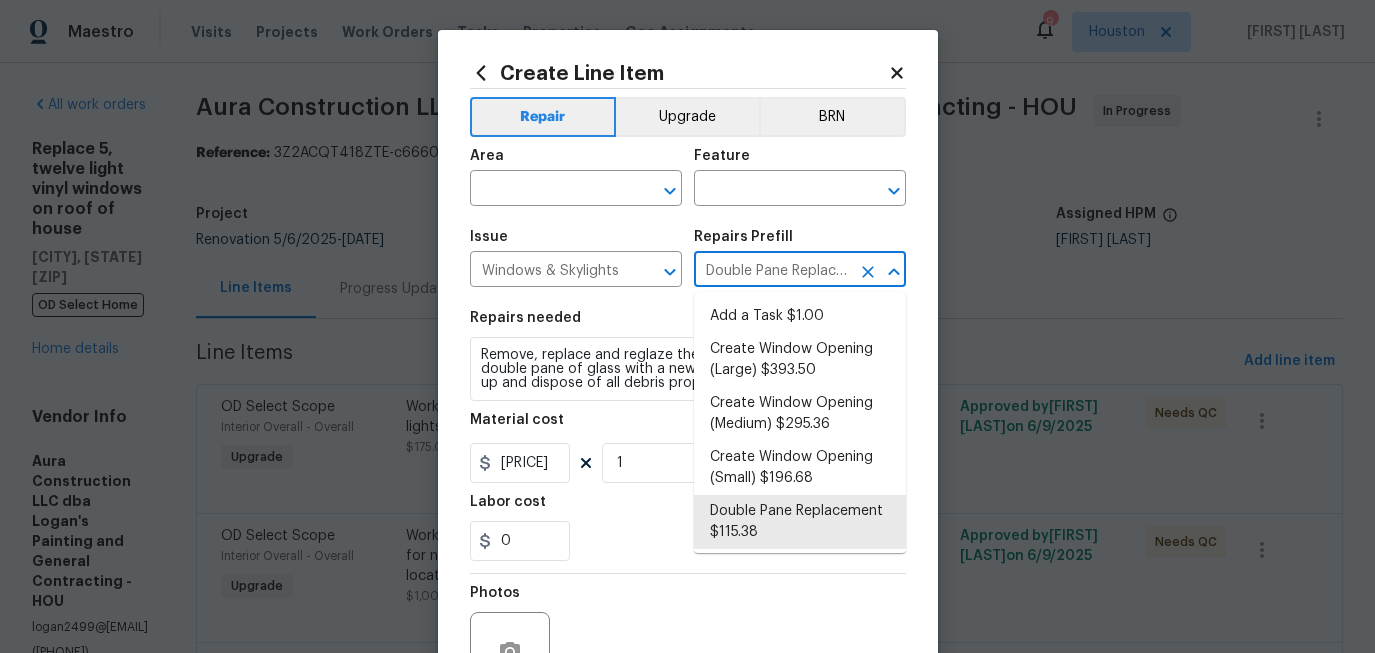 click on "Double Pane Replacement $115.38" at bounding box center (772, 271) 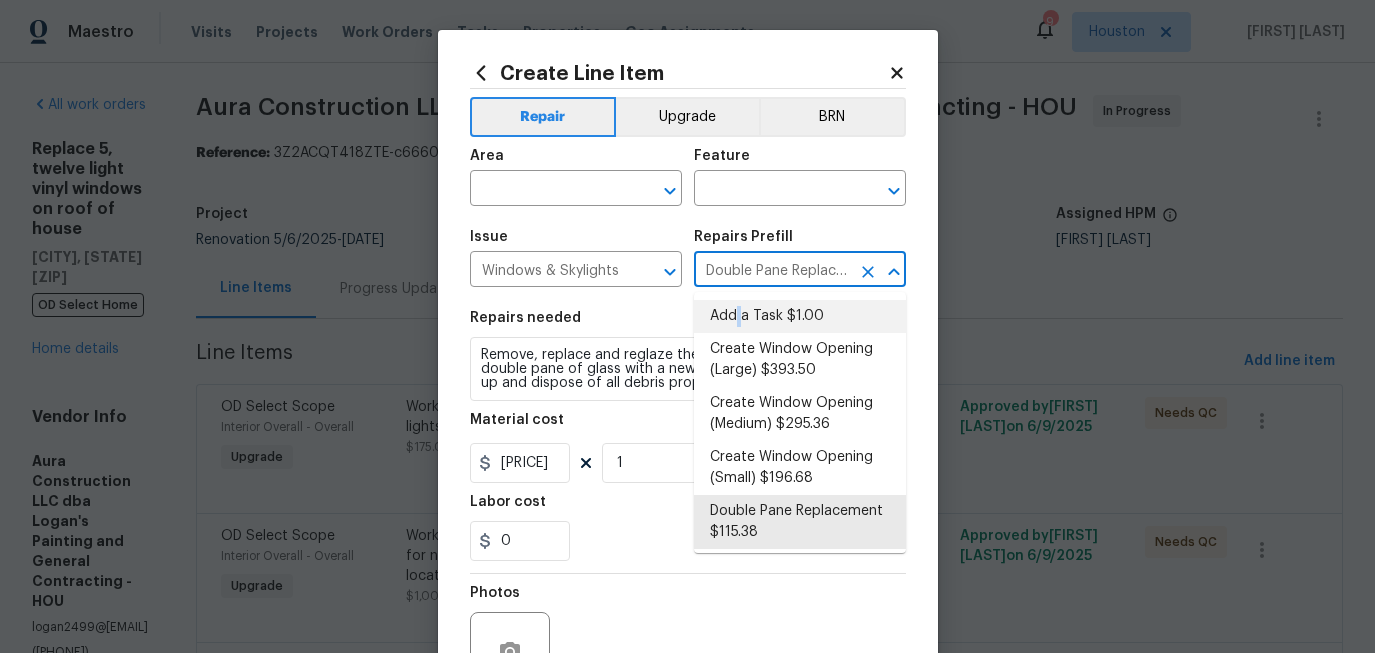 click on "Add a Task $1.00" at bounding box center (800, 316) 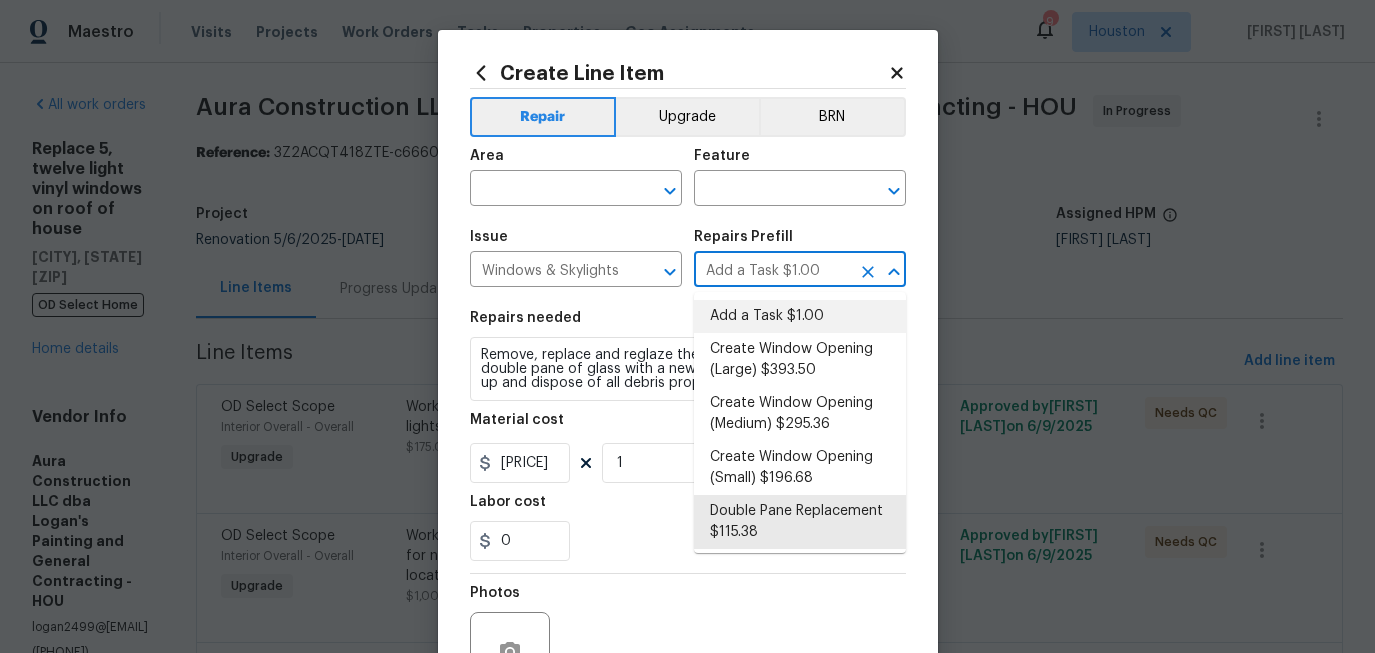 type on "HPM to detail" 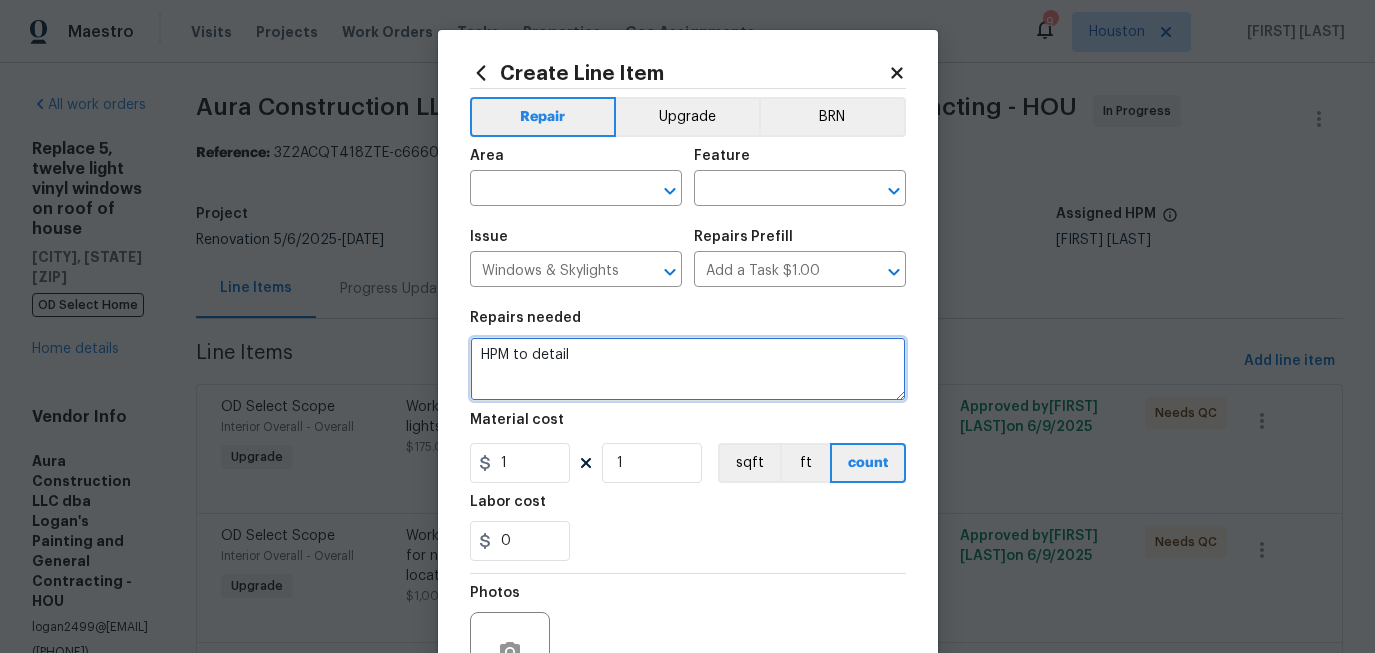 click on "HPM to detail" at bounding box center [688, 369] 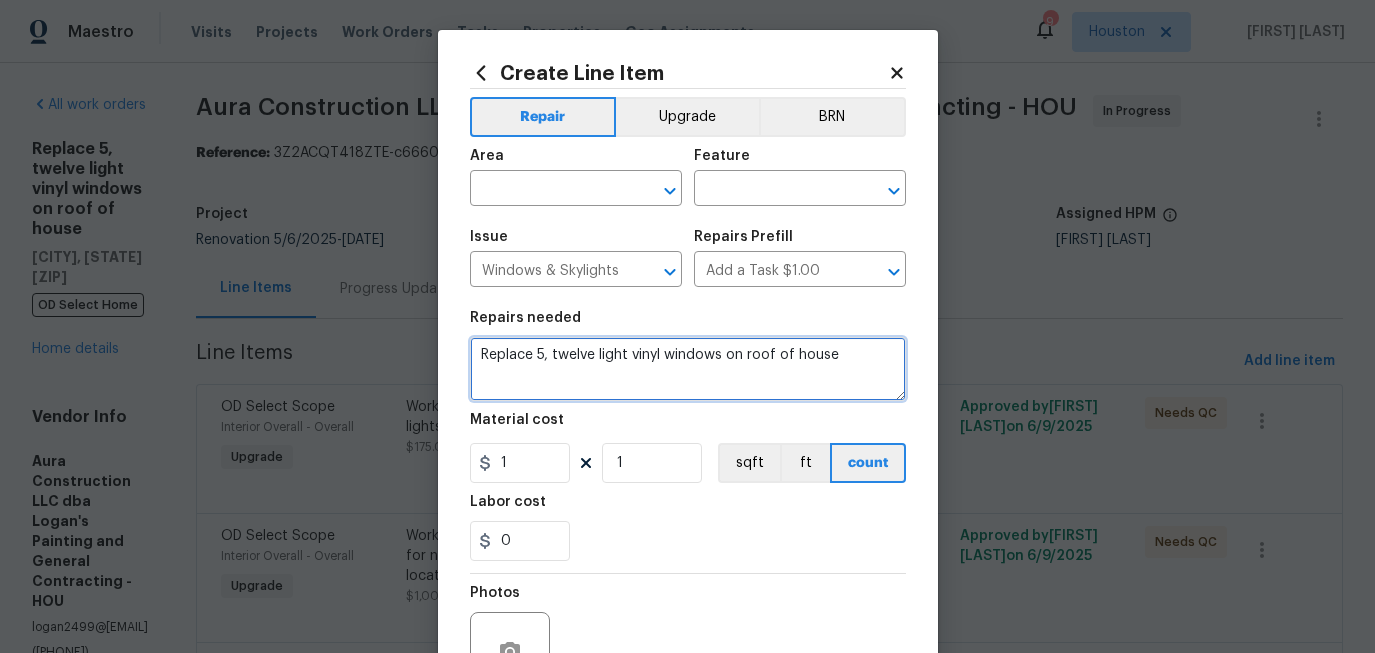 click on "Replace 5, twelve light vinyl windows on roof of house" at bounding box center [688, 369] 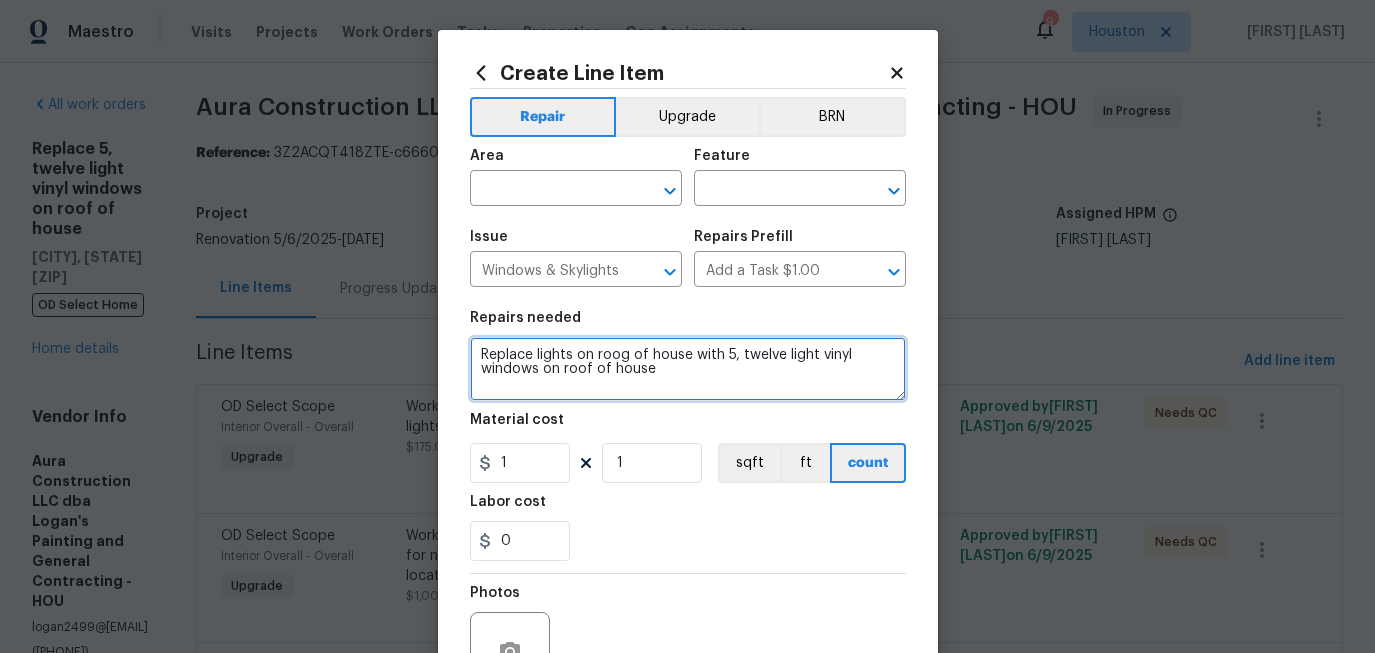 click on "Replace lights on roog of house with 5, twelve light vinyl windows on roof of house" at bounding box center (688, 369) 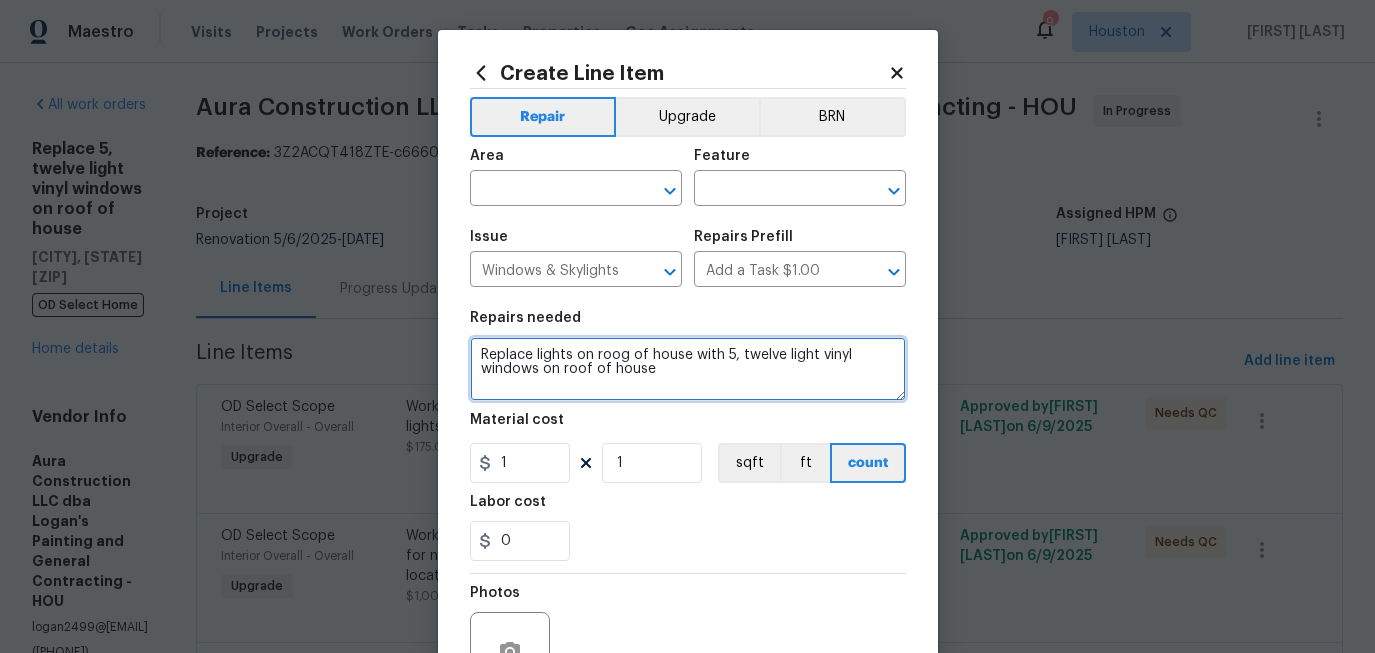 click on "Replace lights on roog of house with 5, twelve light vinyl windows on roof of house" at bounding box center (688, 369) 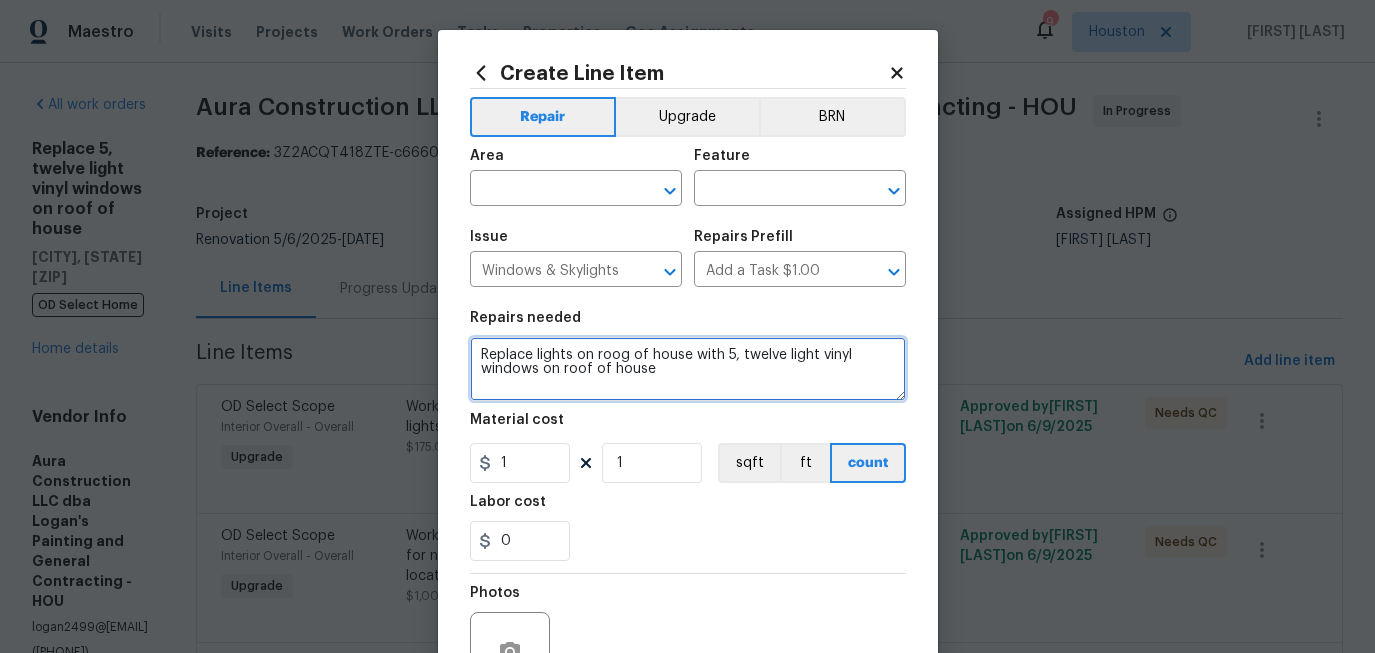 drag, startPoint x: 668, startPoint y: 373, endPoint x: 541, endPoint y: 372, distance: 127.00394 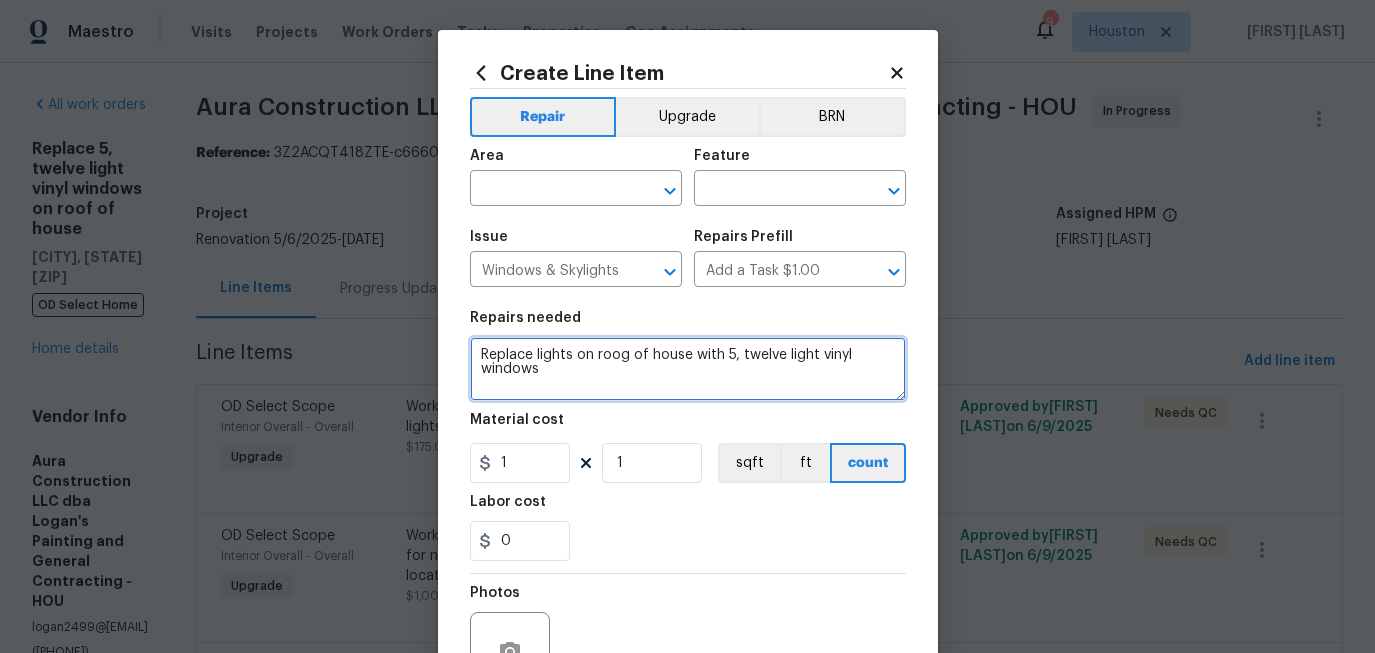 type on "Replace lights on roog of house with 5, twelve light vinyl windows" 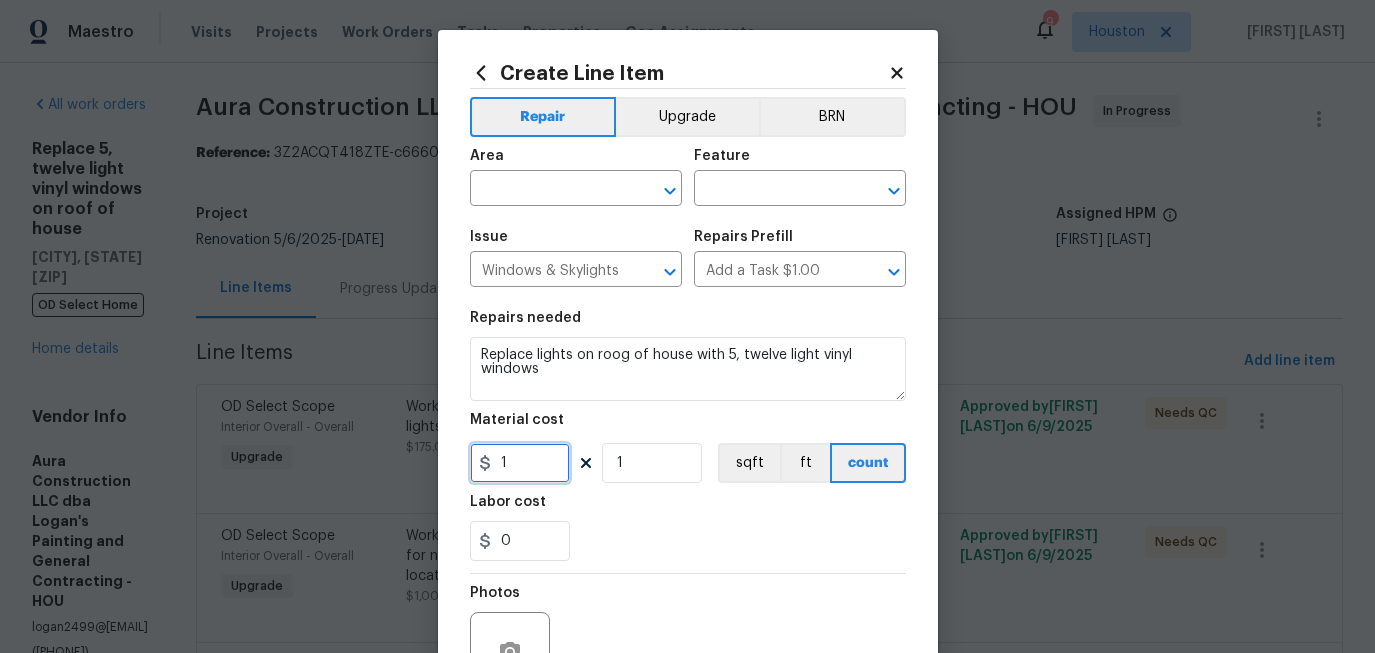 click on "1" at bounding box center (520, 463) 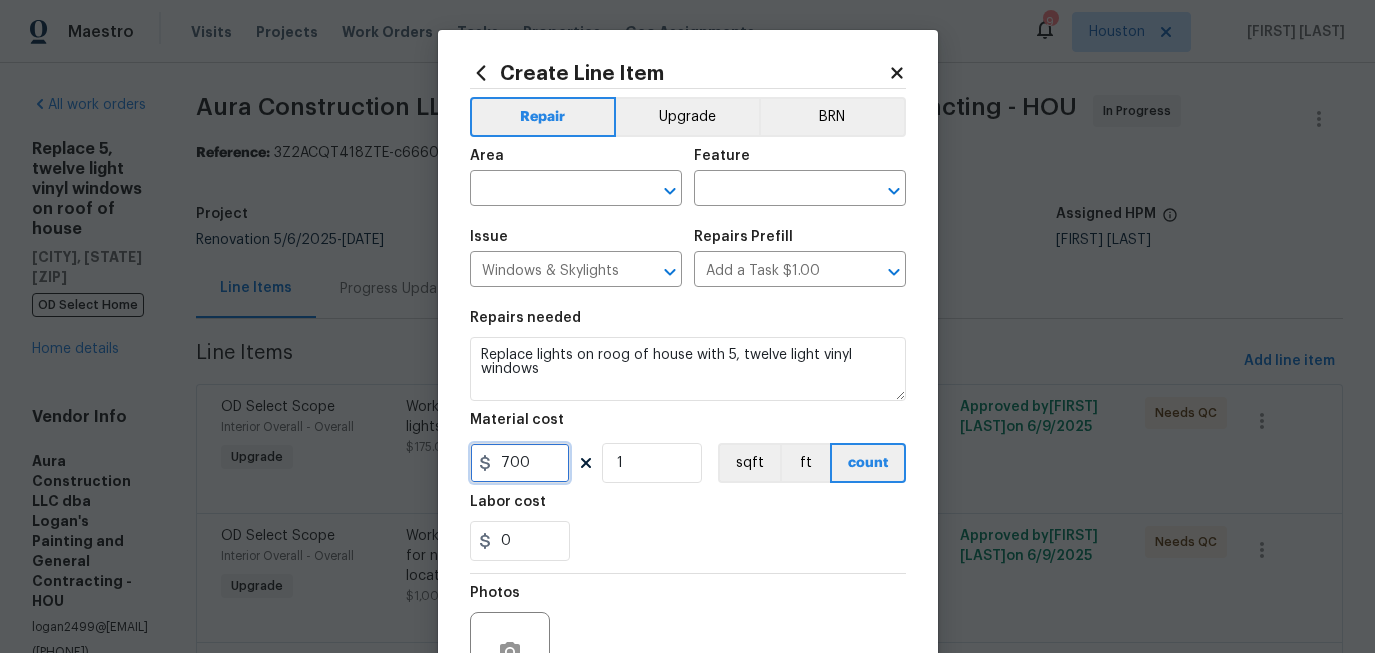type on "700" 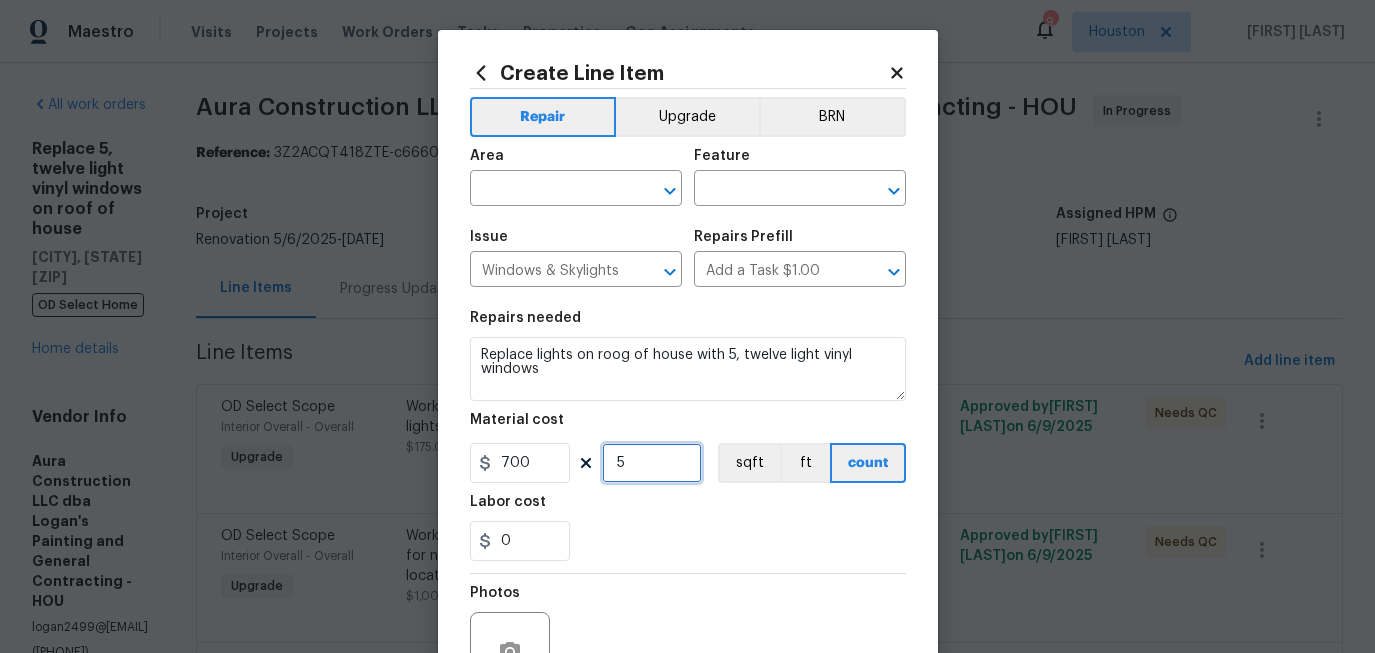 type on "5" 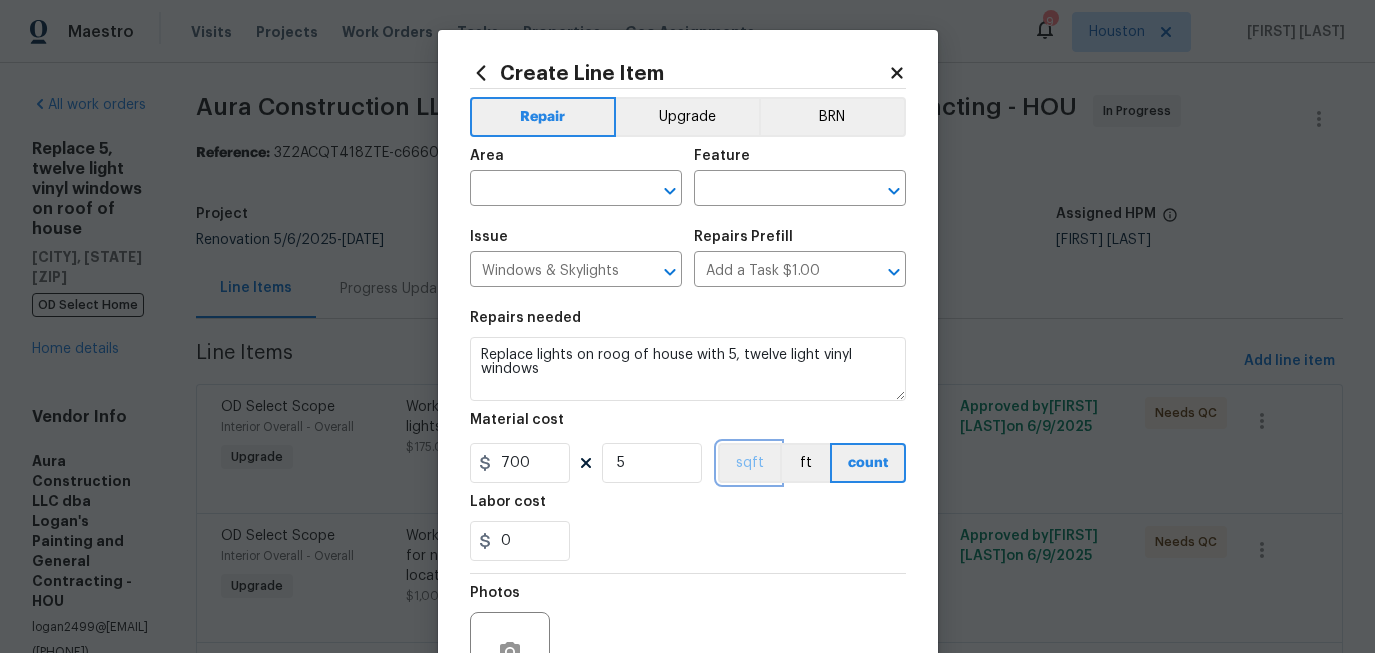 type 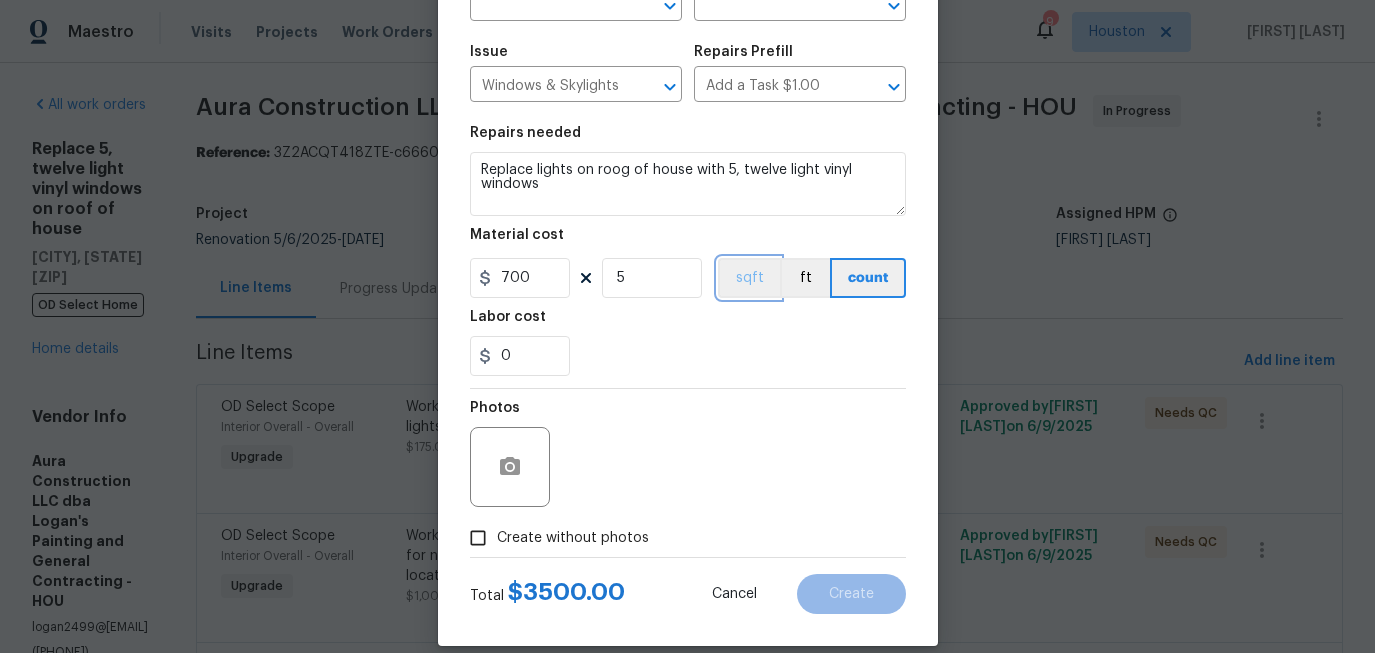 scroll, scrollTop: 209, scrollLeft: 0, axis: vertical 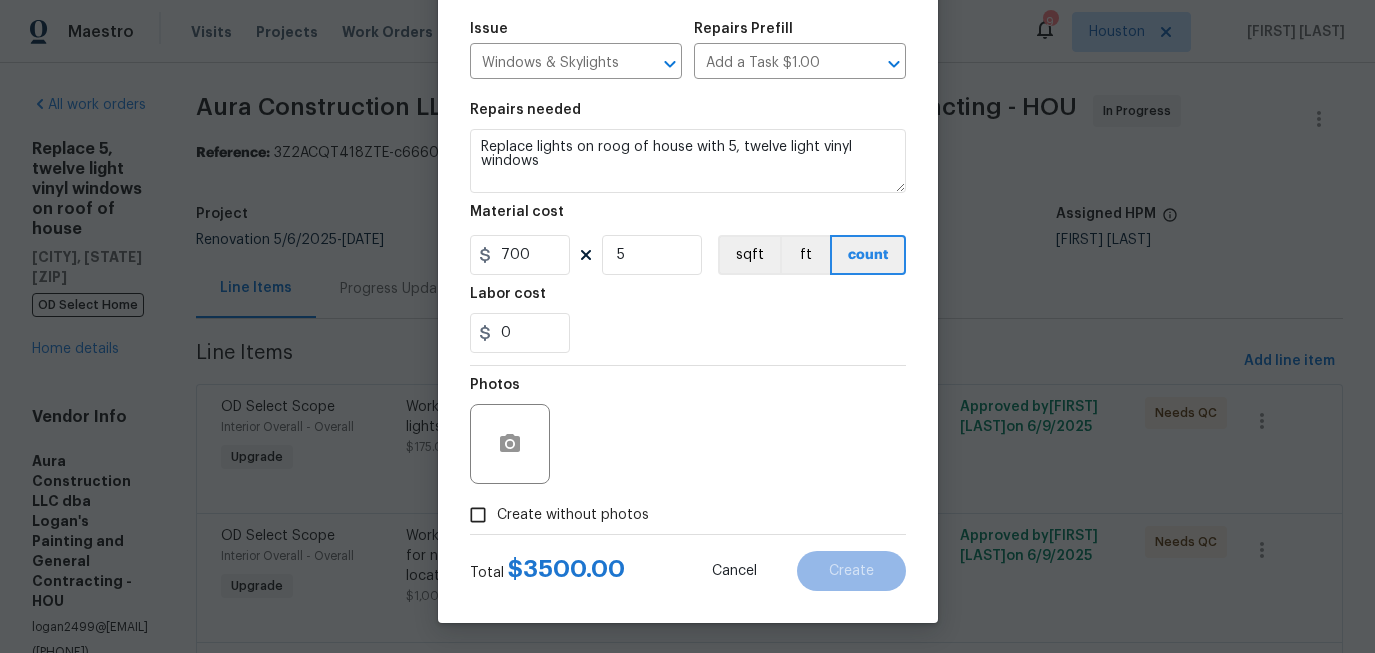 click on "Create without photos" at bounding box center [573, 515] 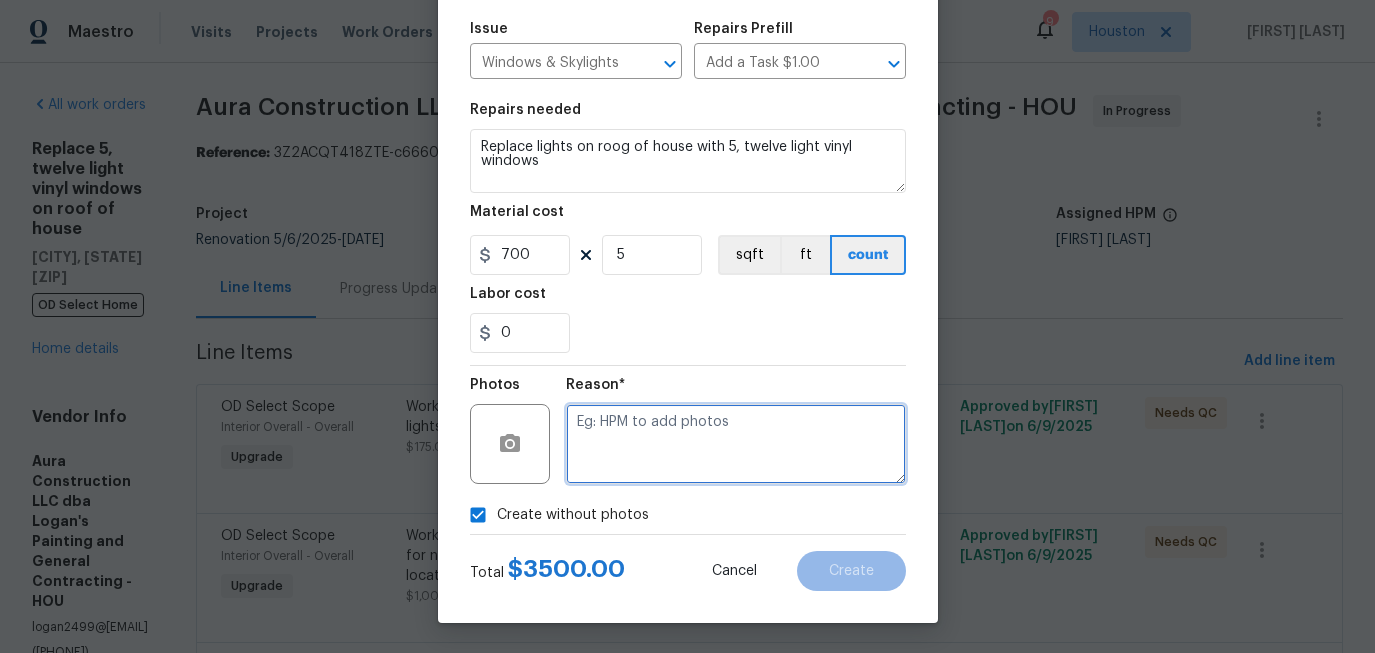 click at bounding box center (736, 444) 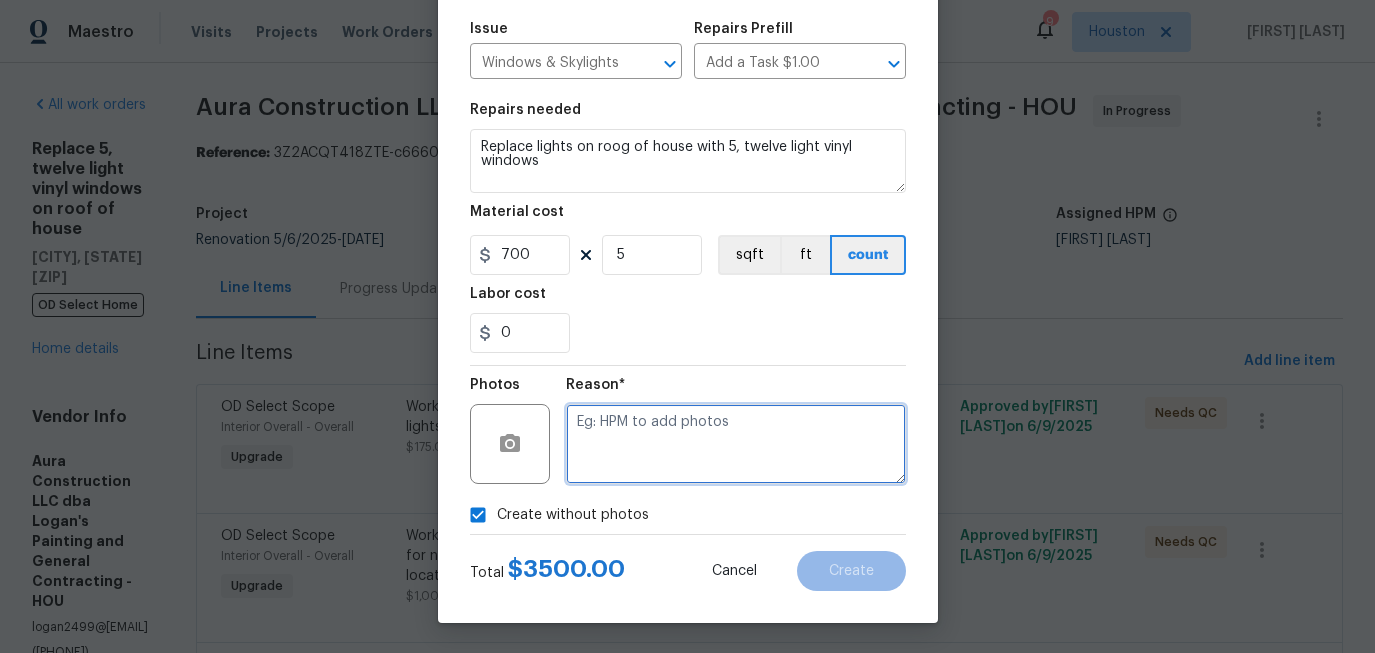 type on "O" 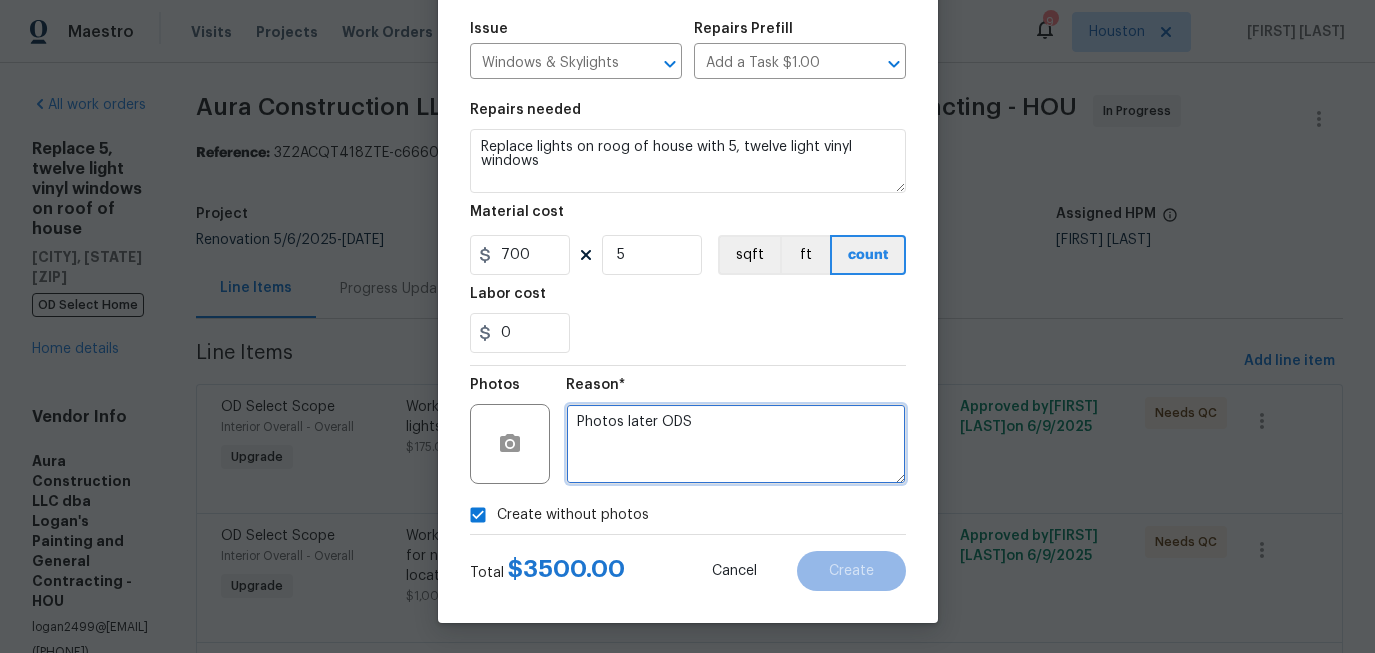 scroll, scrollTop: 0, scrollLeft: 0, axis: both 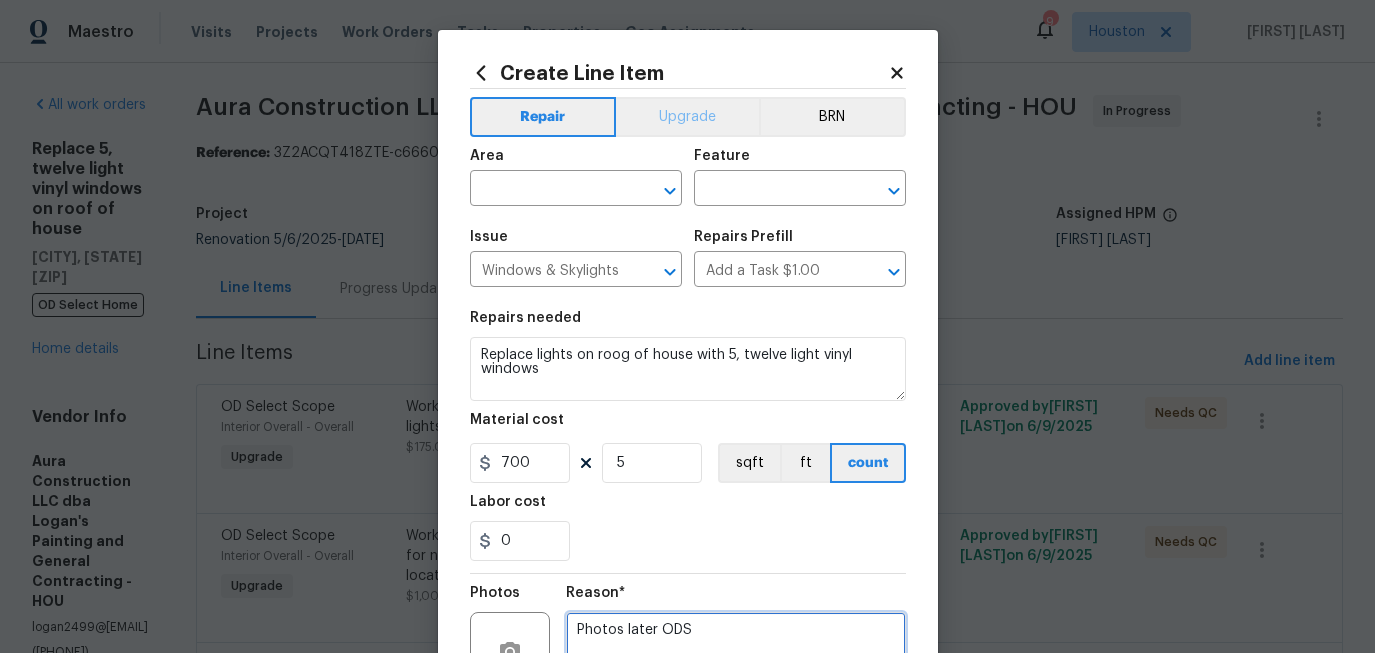 type on "Photos later ODS" 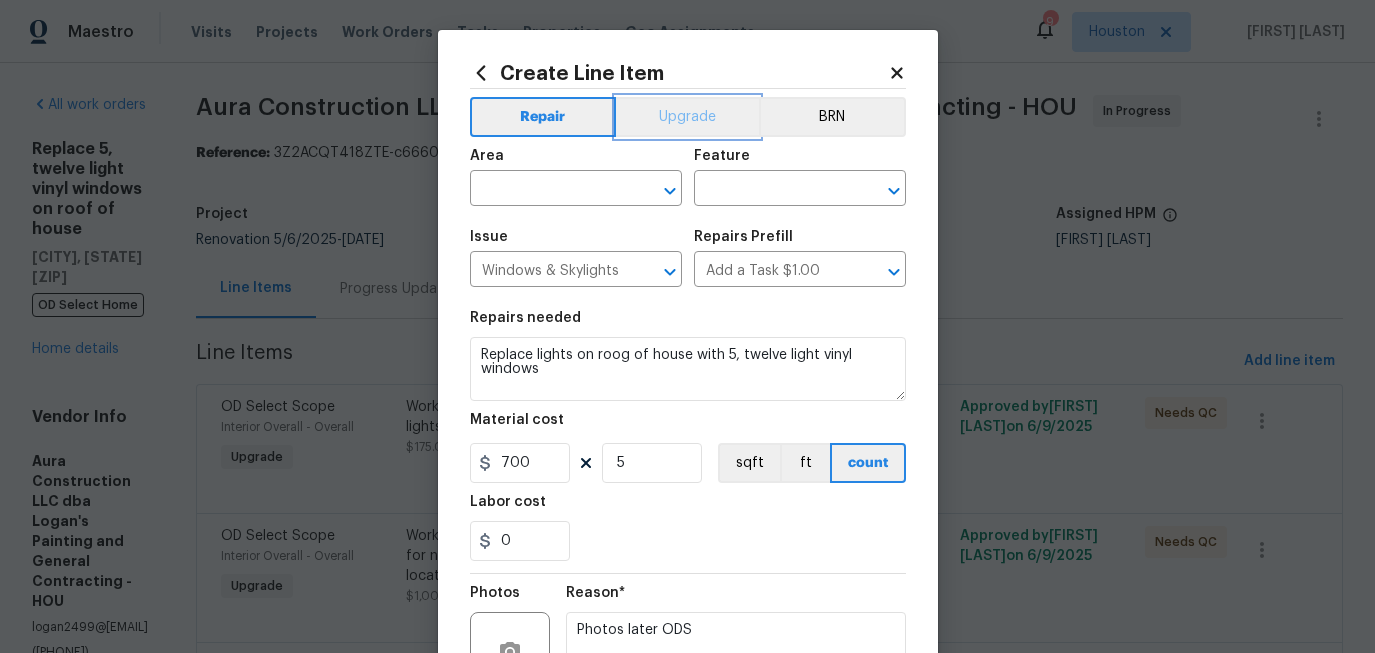 click on "Upgrade" at bounding box center (687, 117) 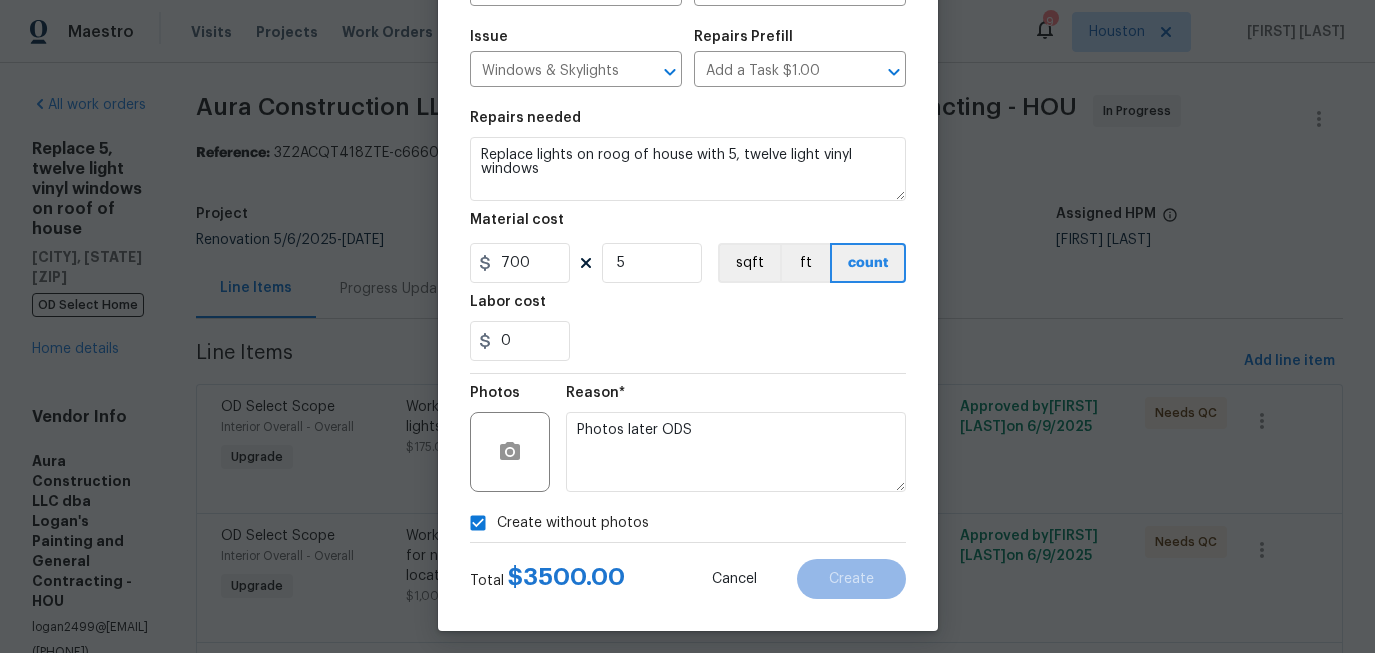 scroll, scrollTop: 209, scrollLeft: 0, axis: vertical 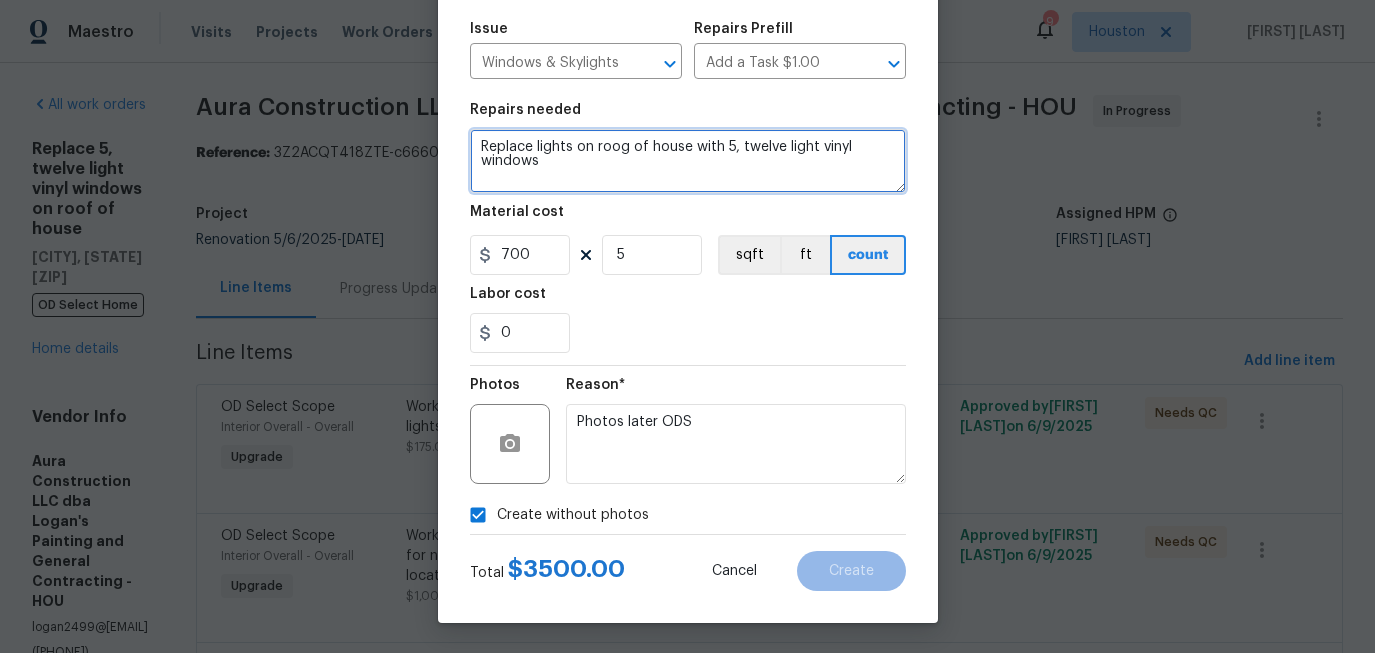 click on "Replace lights on roog of house with 5, twelve light vinyl windows" at bounding box center (688, 161) 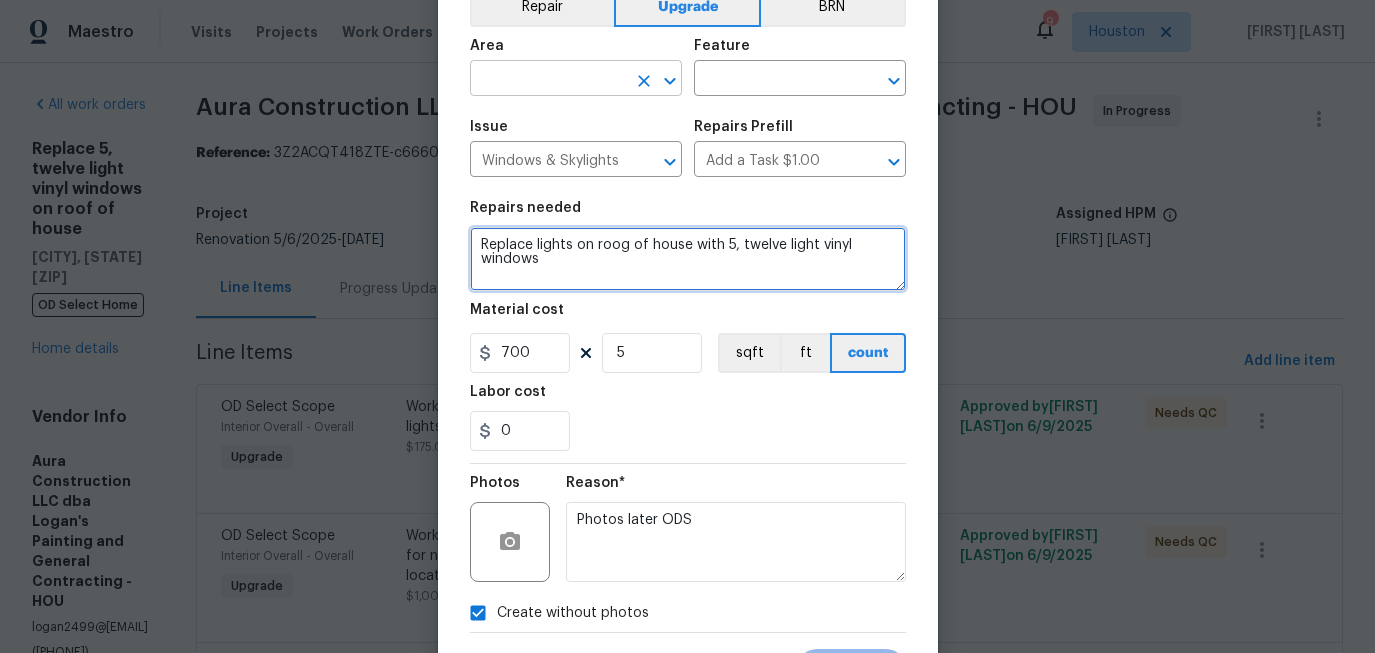 scroll, scrollTop: 0, scrollLeft: 0, axis: both 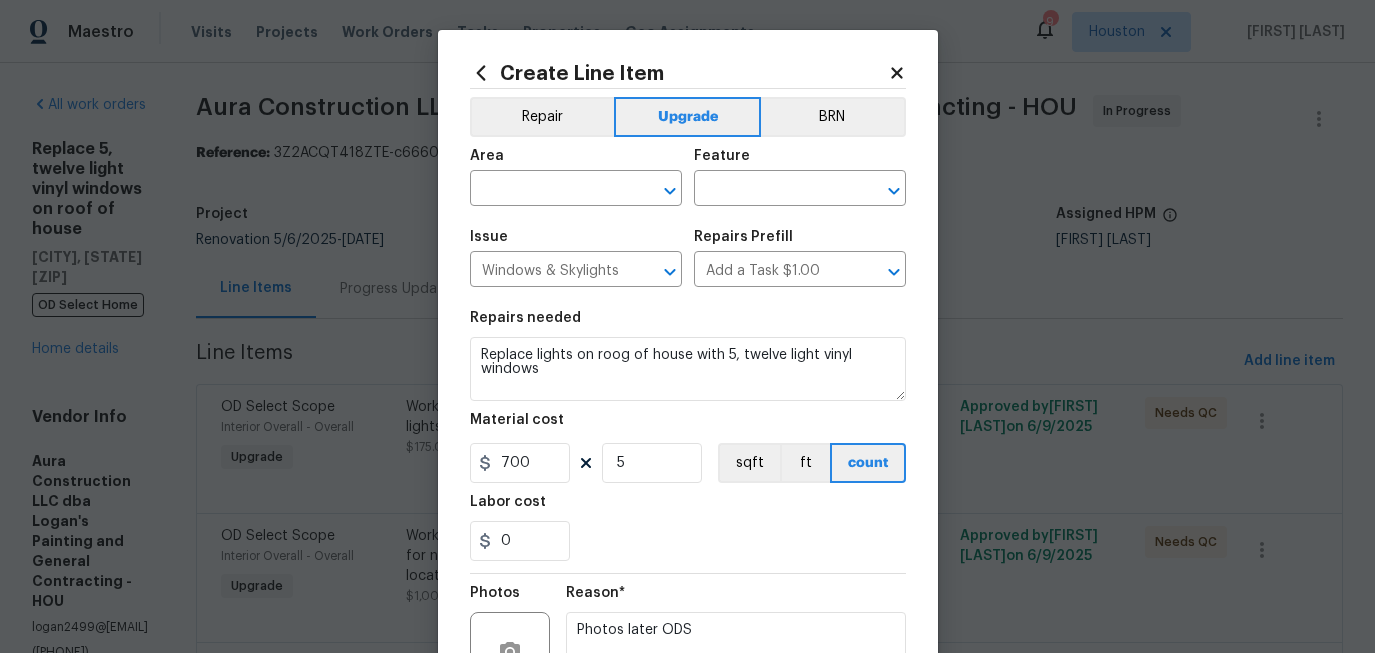 drag, startPoint x: 630, startPoint y: 46, endPoint x: 727, endPoint y: 48, distance: 97.020615 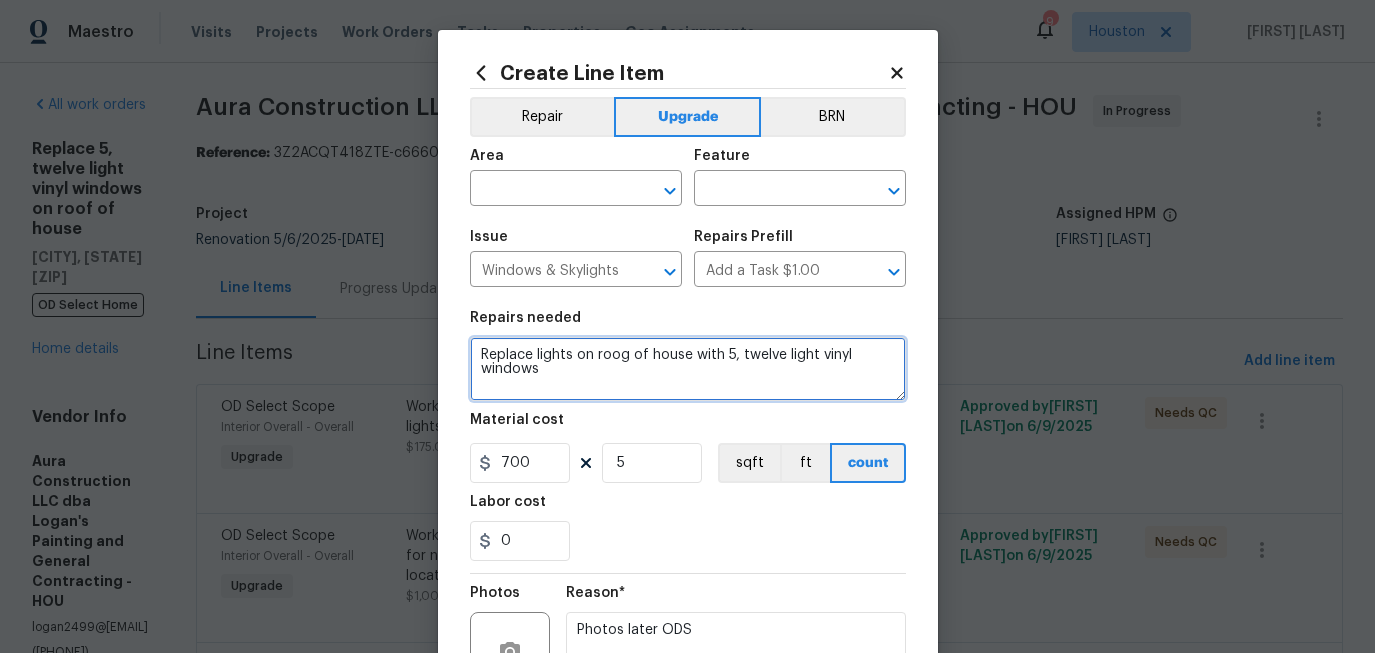click on "Replace lights on roog of house with 5, twelve light vinyl windows" at bounding box center (688, 369) 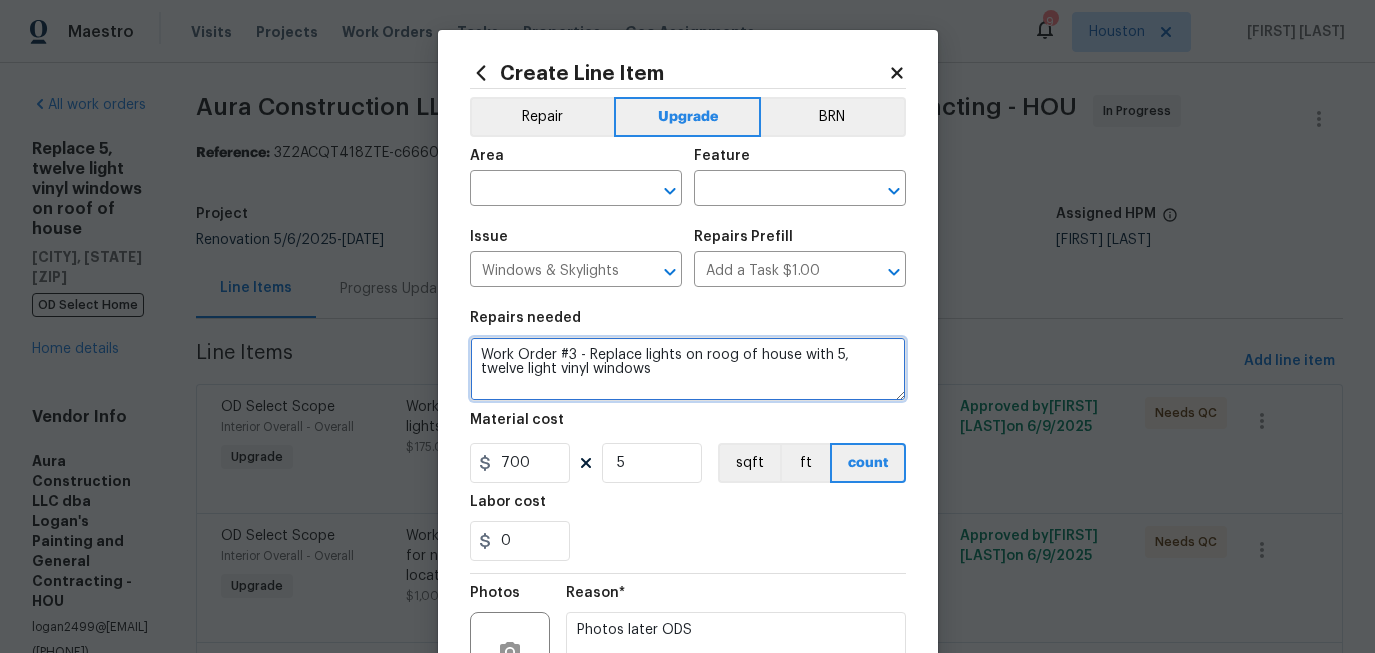 click on "Work Order #3 - Replace lights on roog of house with 5, twelve light vinyl windows" at bounding box center [688, 369] 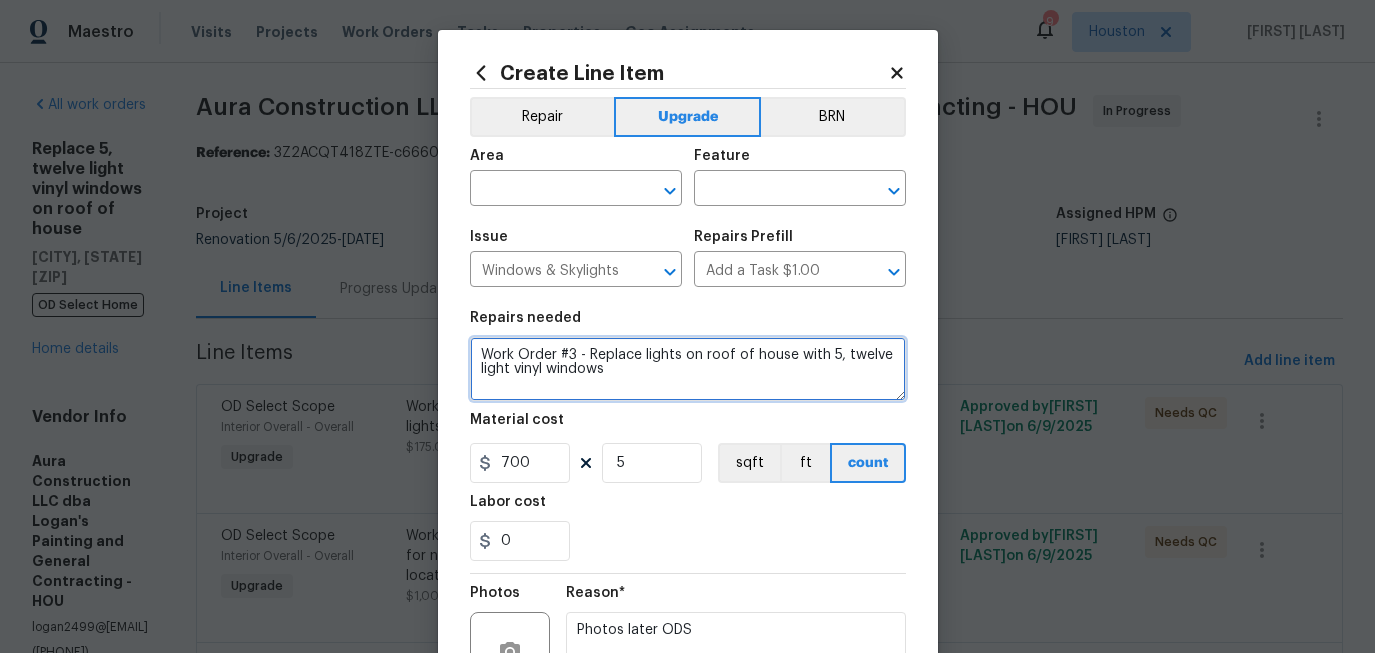 type on "Work Order #3 - Replace lights on roof of house with 5, twelve light vinyl windows" 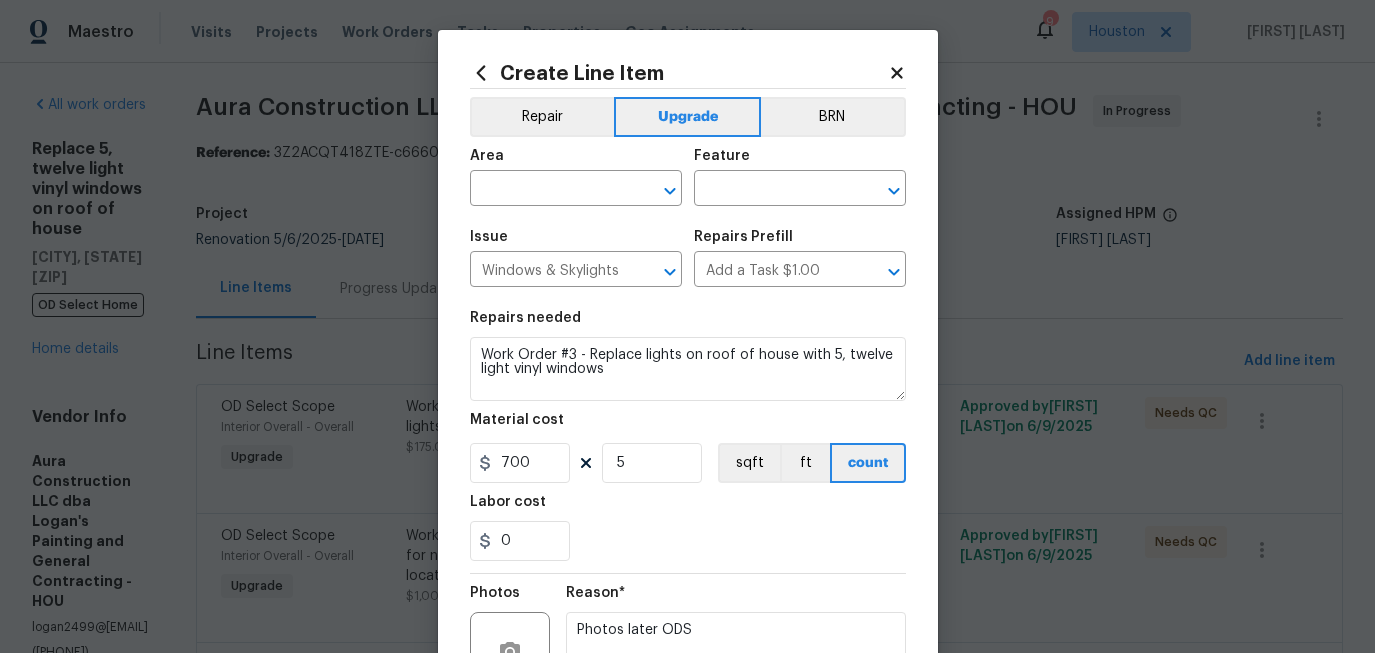 click on "Area" at bounding box center (576, 162) 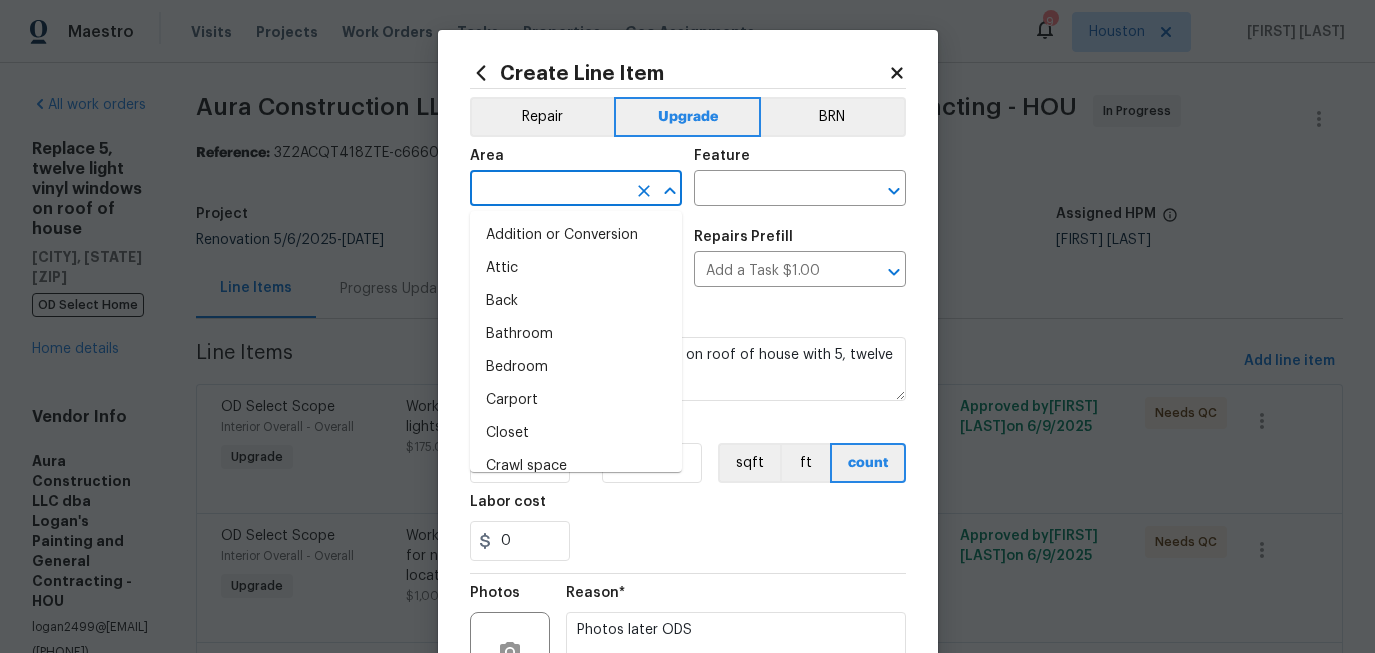 click at bounding box center [548, 190] 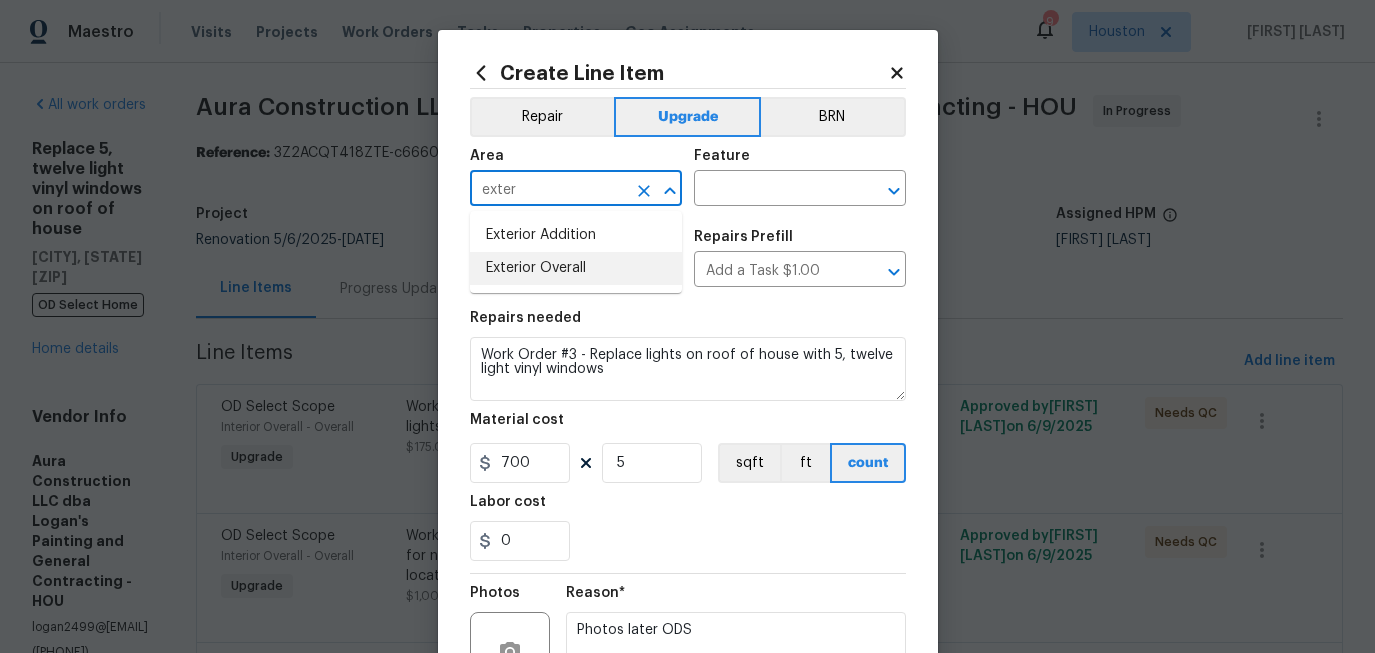 click on "Exterior Overall" at bounding box center [576, 268] 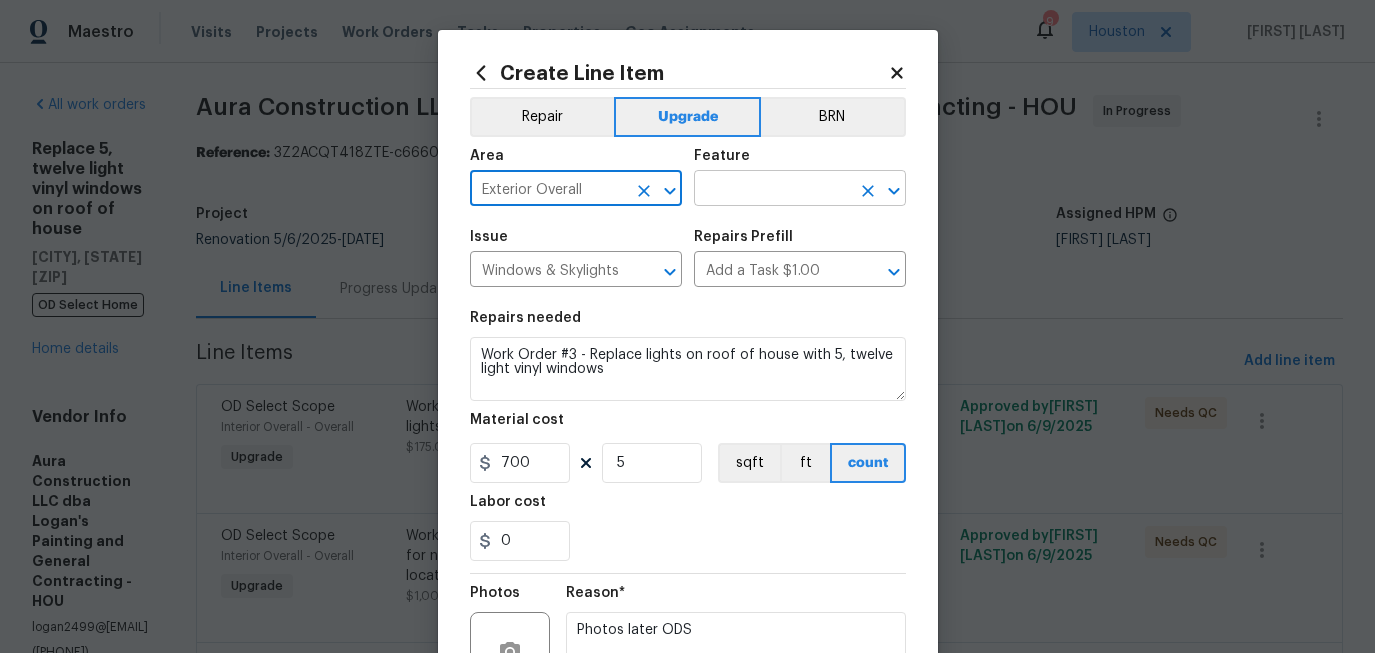 type on "Exterior Overall" 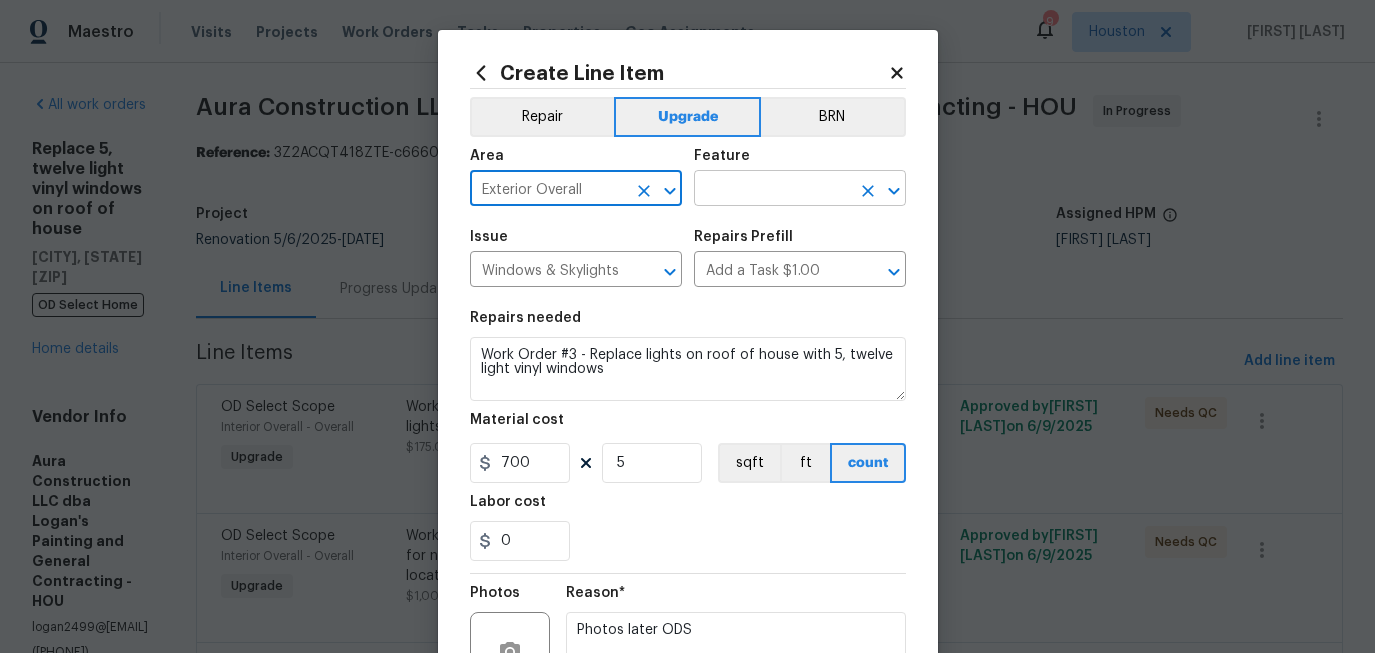 click at bounding box center [772, 190] 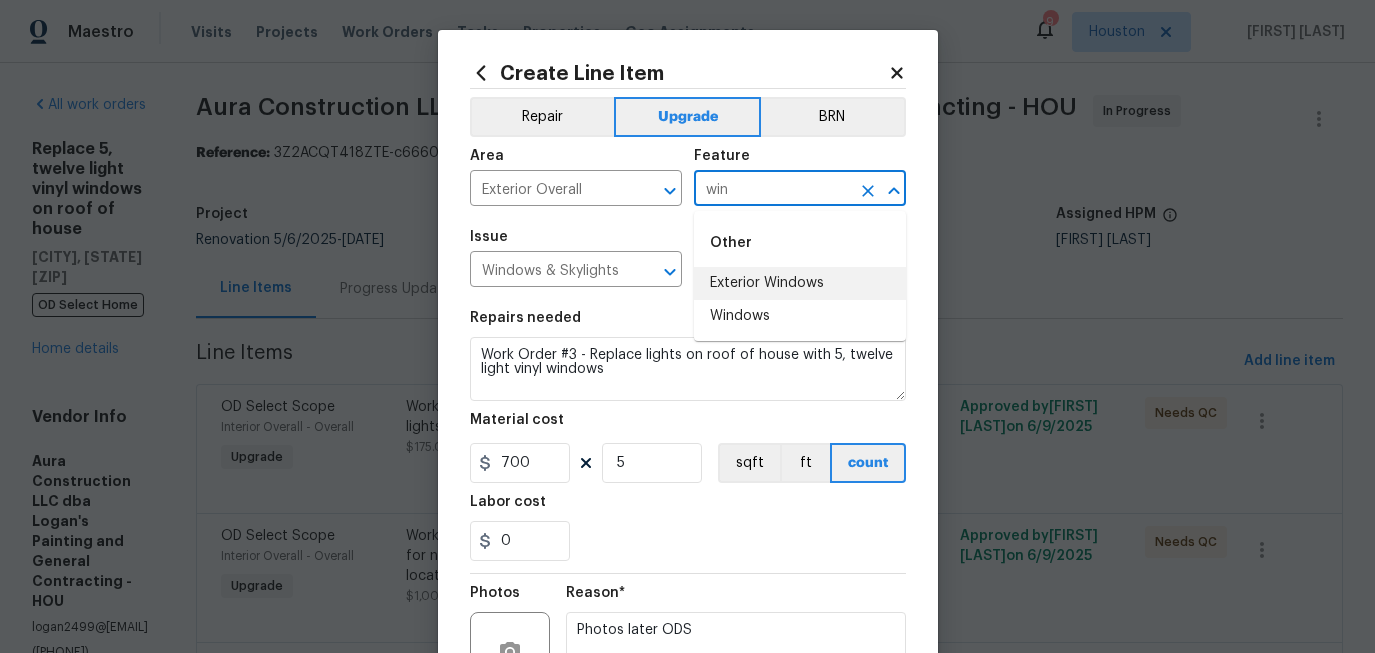 click on "Exterior Windows" at bounding box center [800, 283] 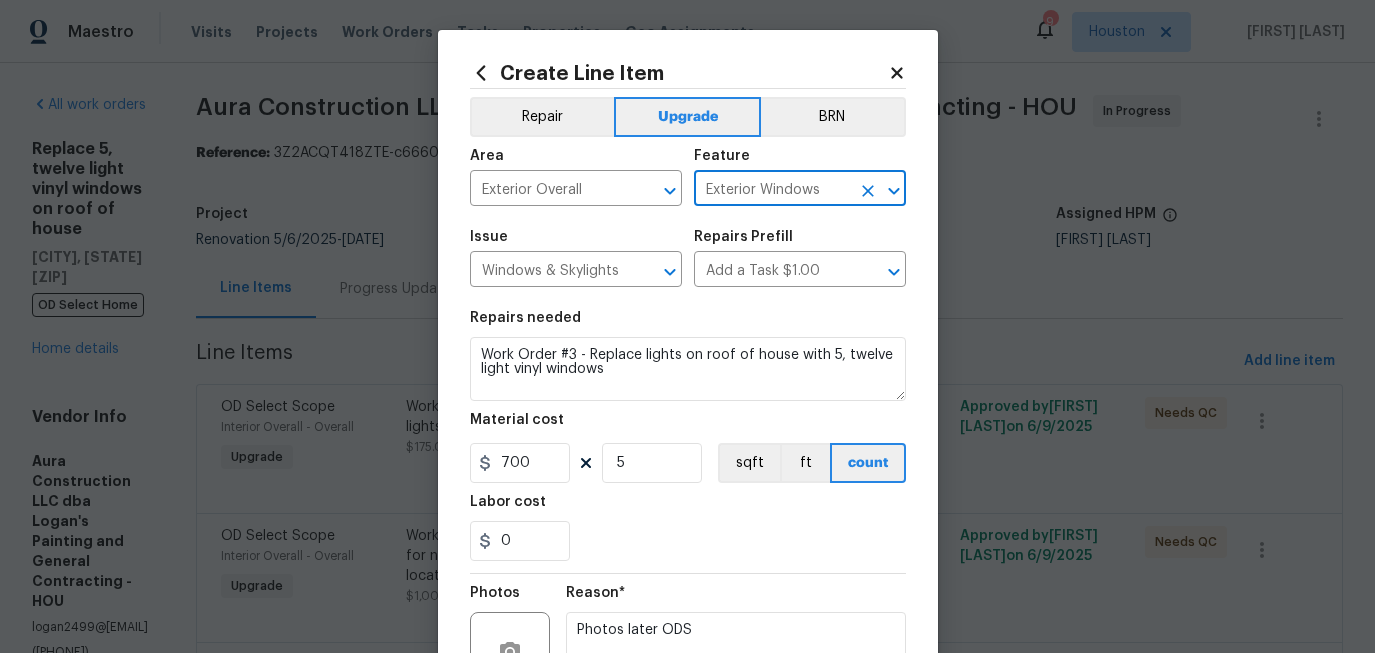 type on "Exterior Windows" 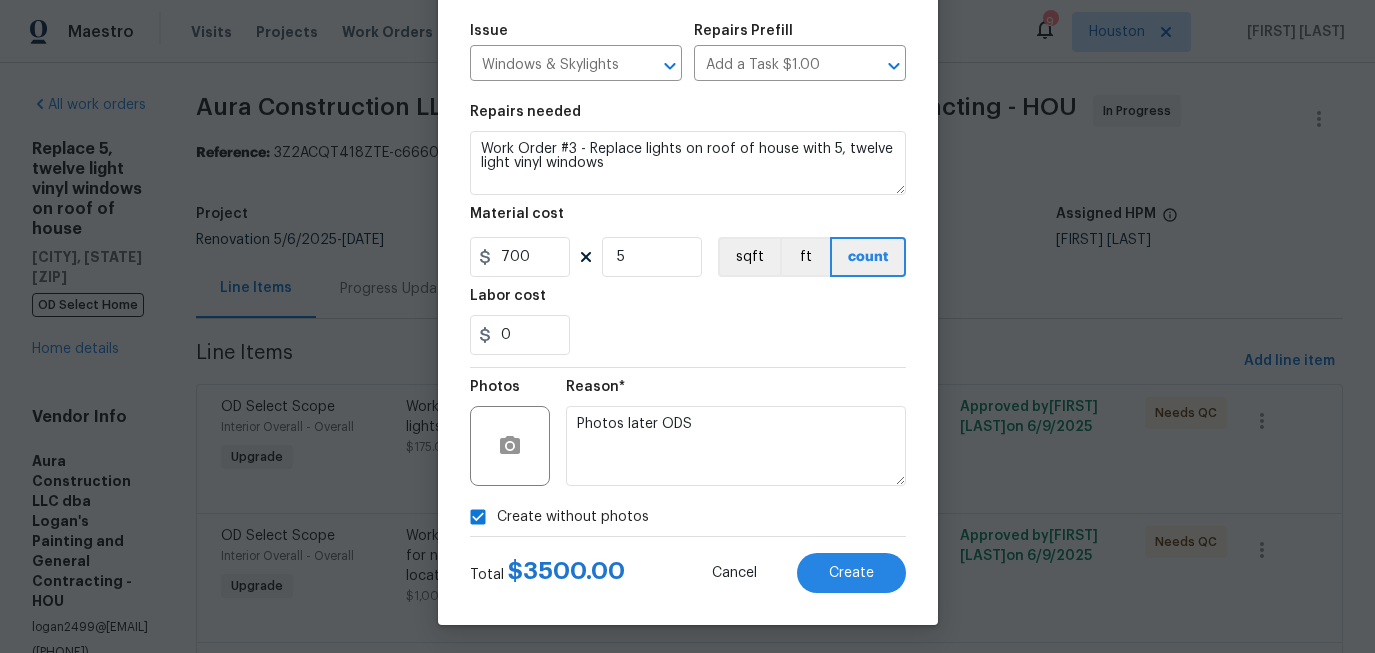 scroll, scrollTop: 209, scrollLeft: 0, axis: vertical 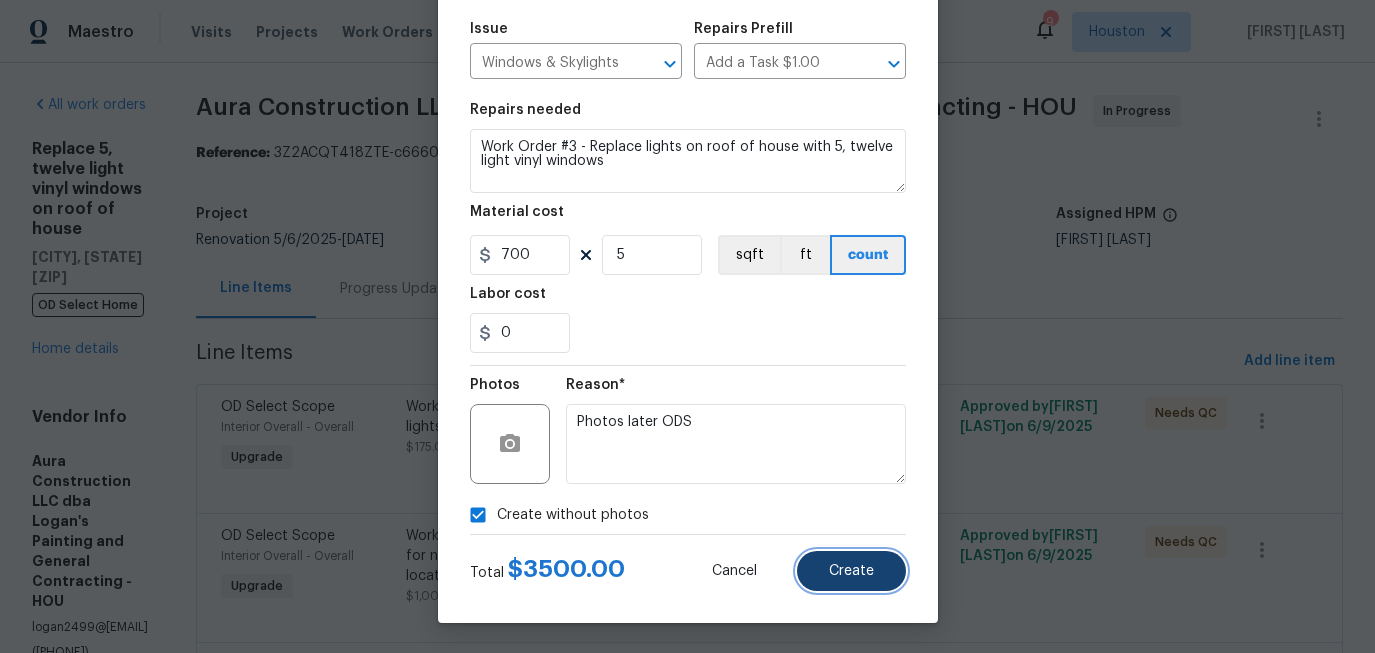 click on "Create" at bounding box center [851, 571] 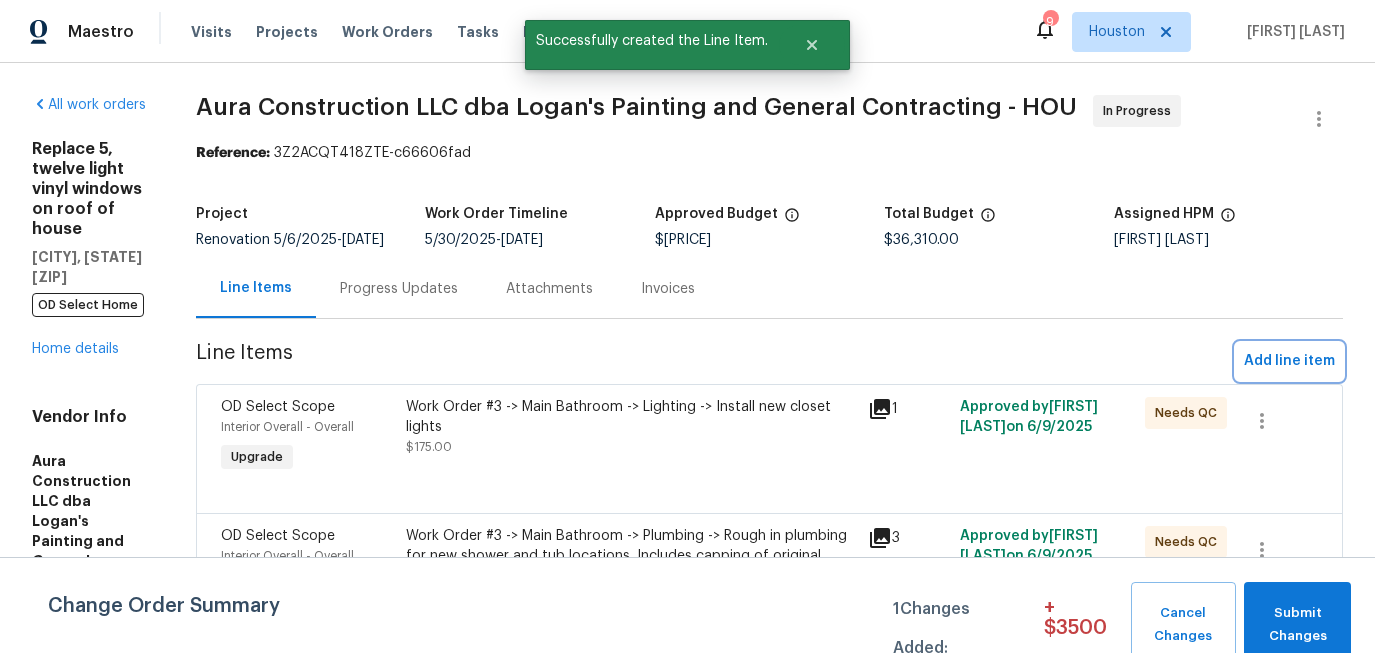 click on "Add line item" at bounding box center [1289, 361] 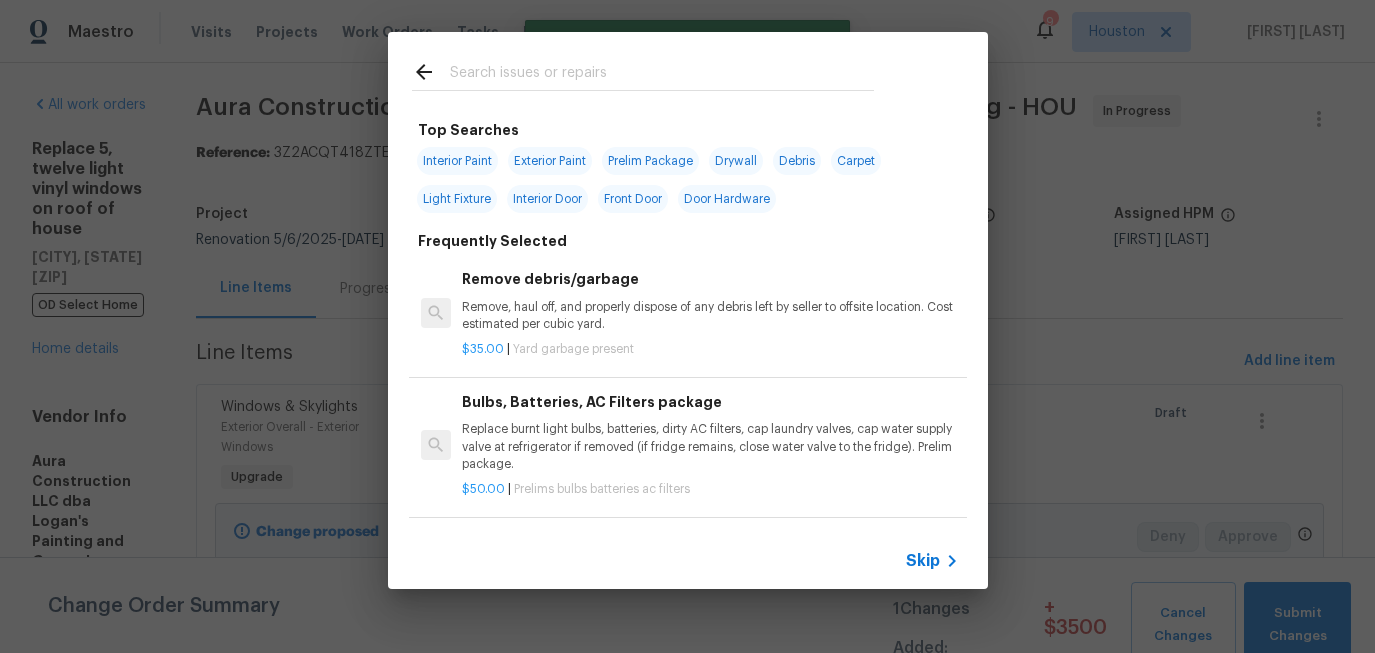 click at bounding box center [662, 75] 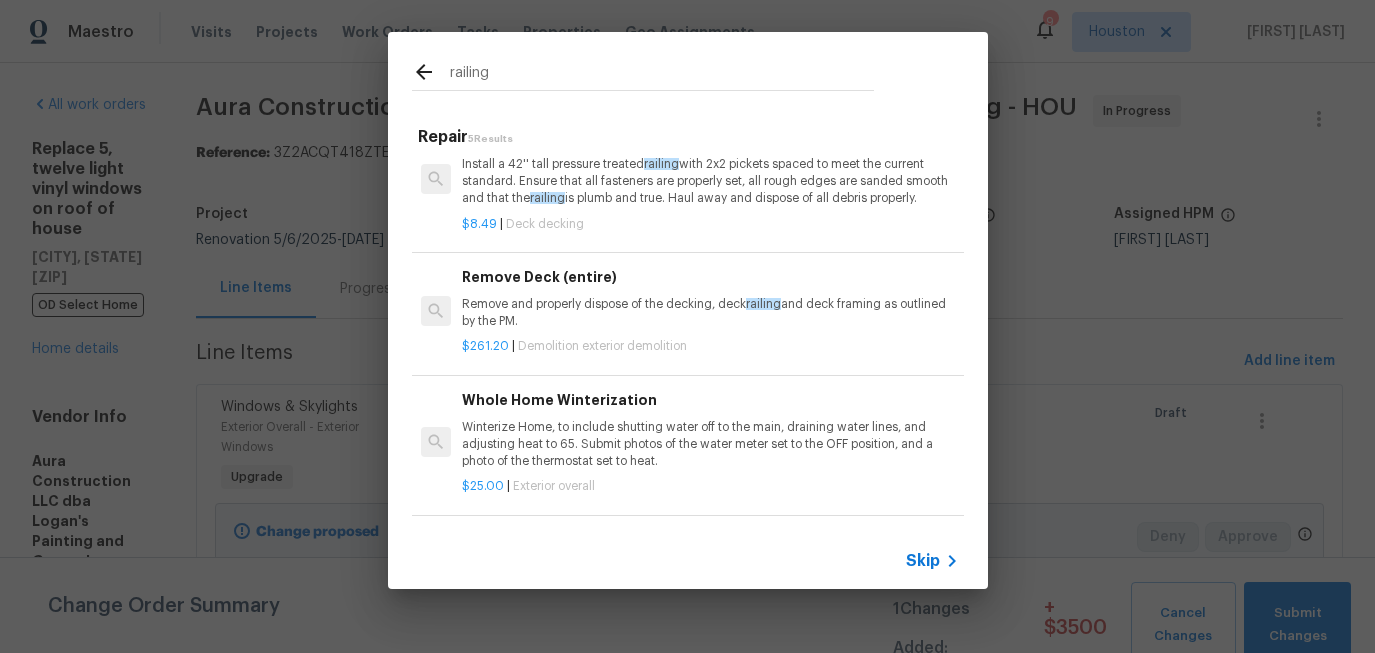 scroll, scrollTop: 186, scrollLeft: 0, axis: vertical 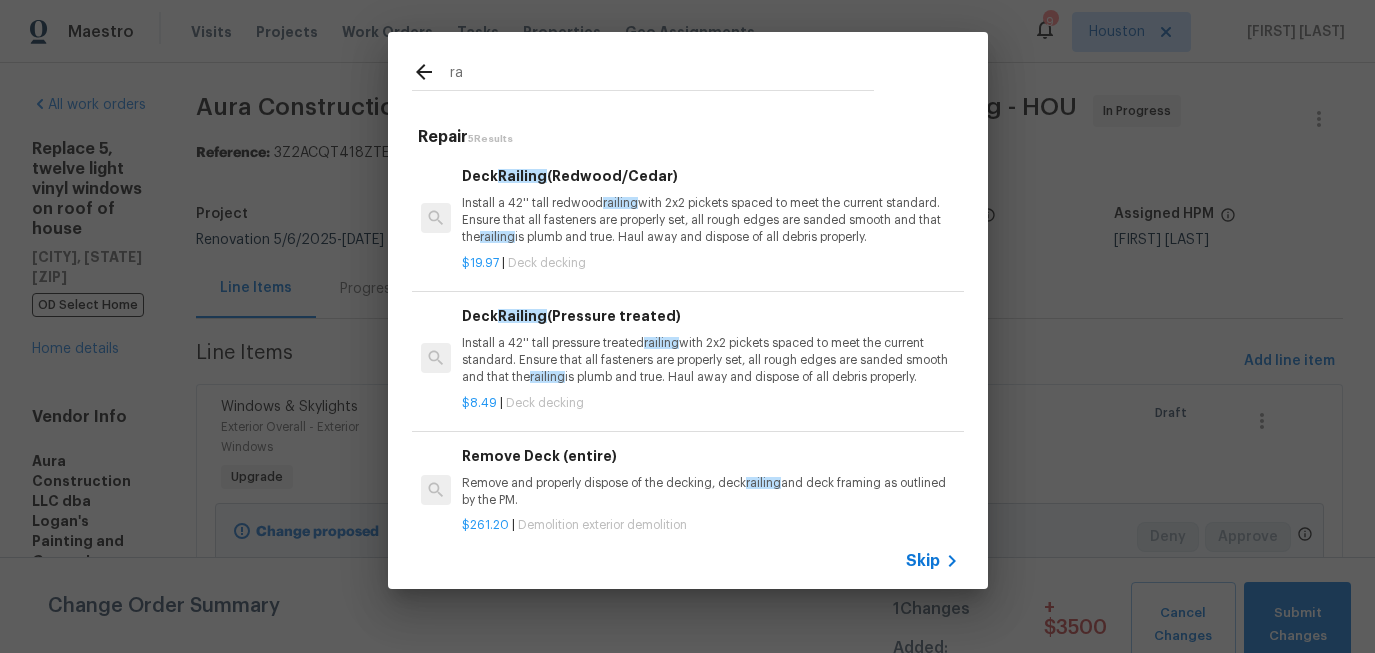 type on "r" 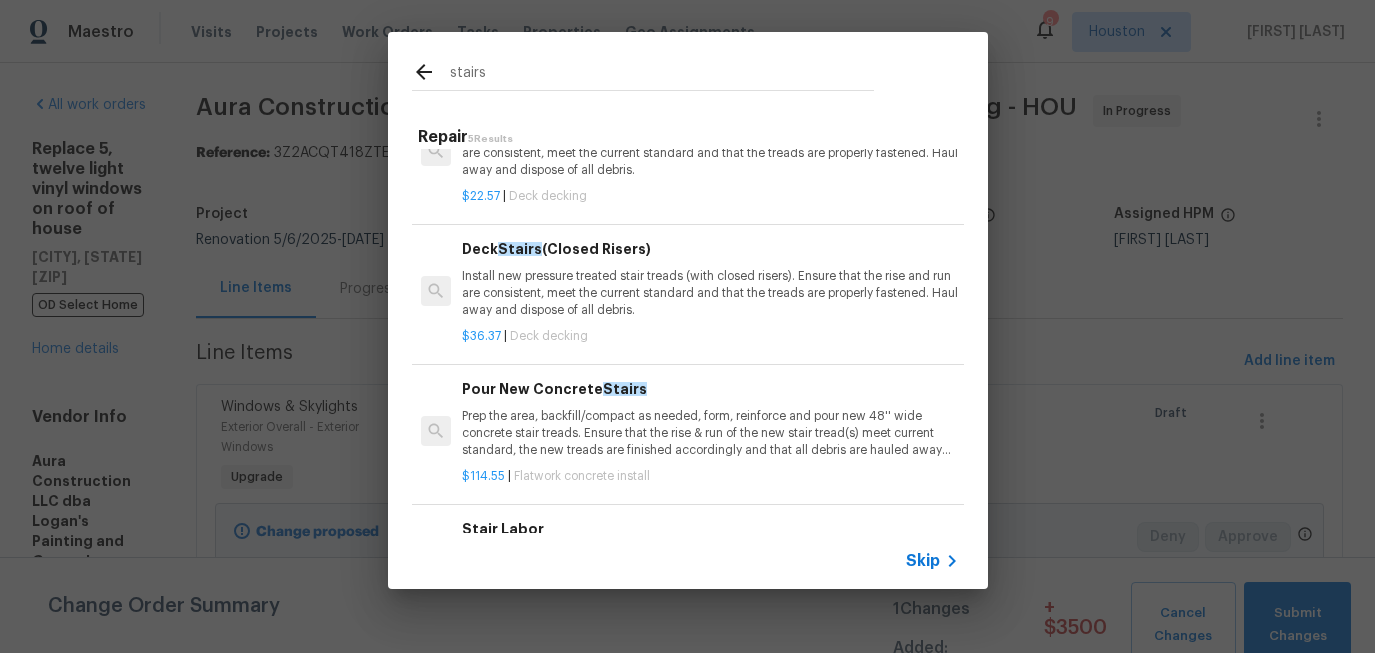 scroll, scrollTop: 134, scrollLeft: 0, axis: vertical 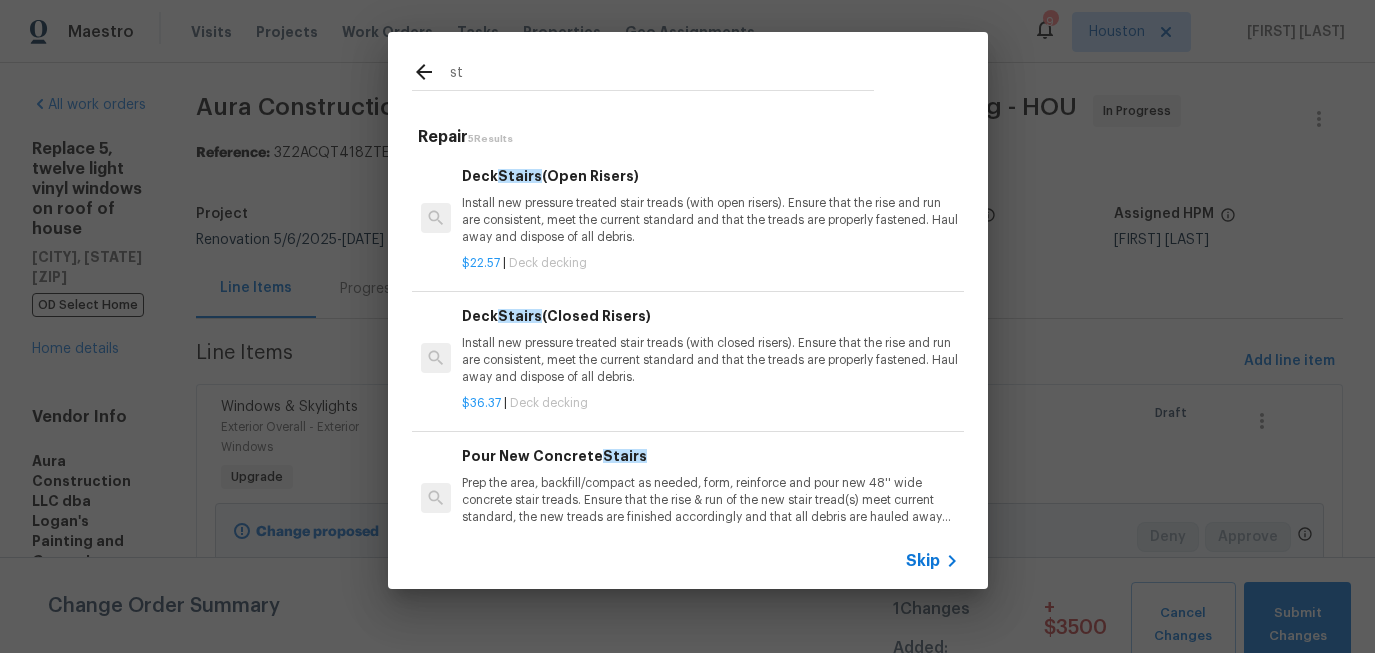 type on "s" 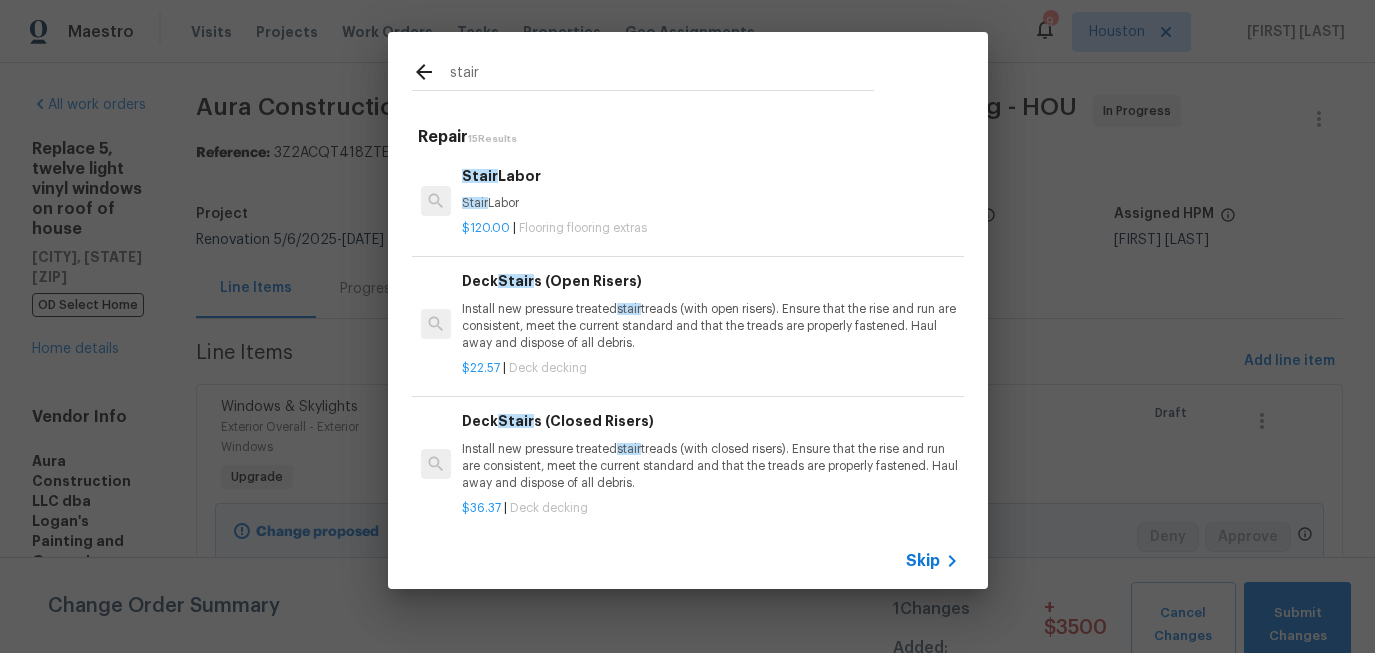 type on "stair" 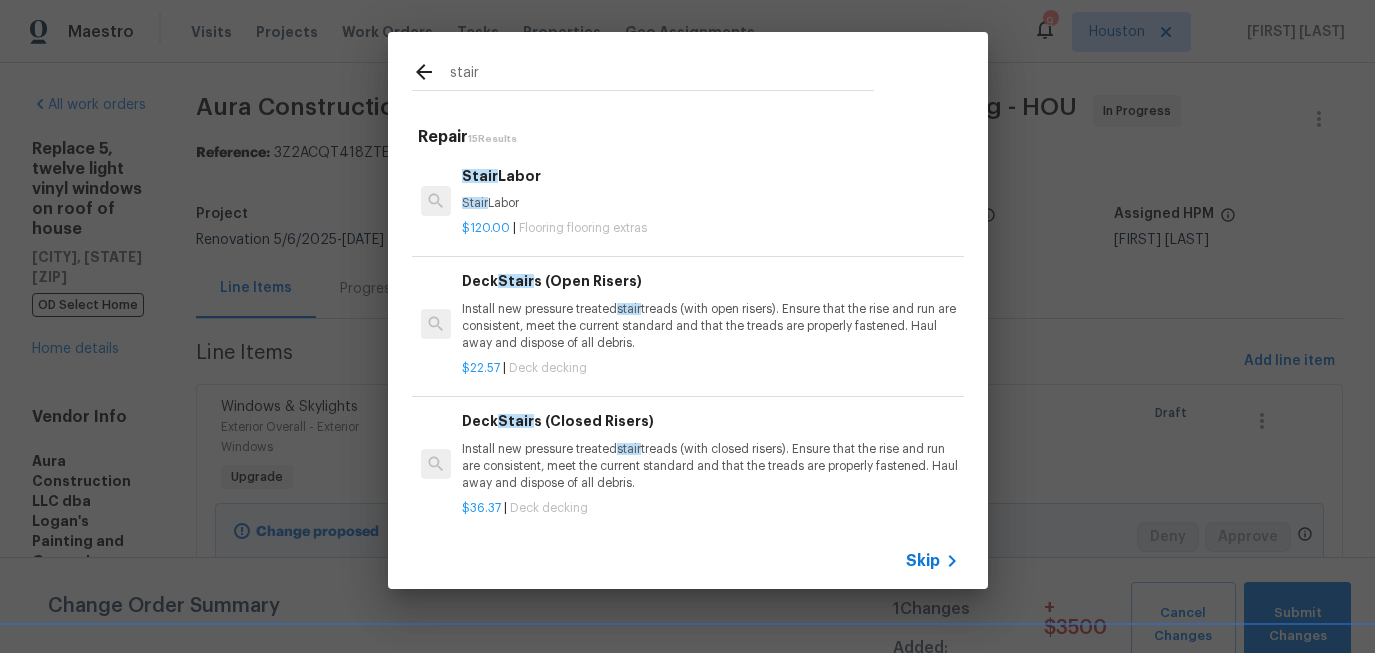 click on "Stair  Labor Stair  Labor" at bounding box center (710, 189) 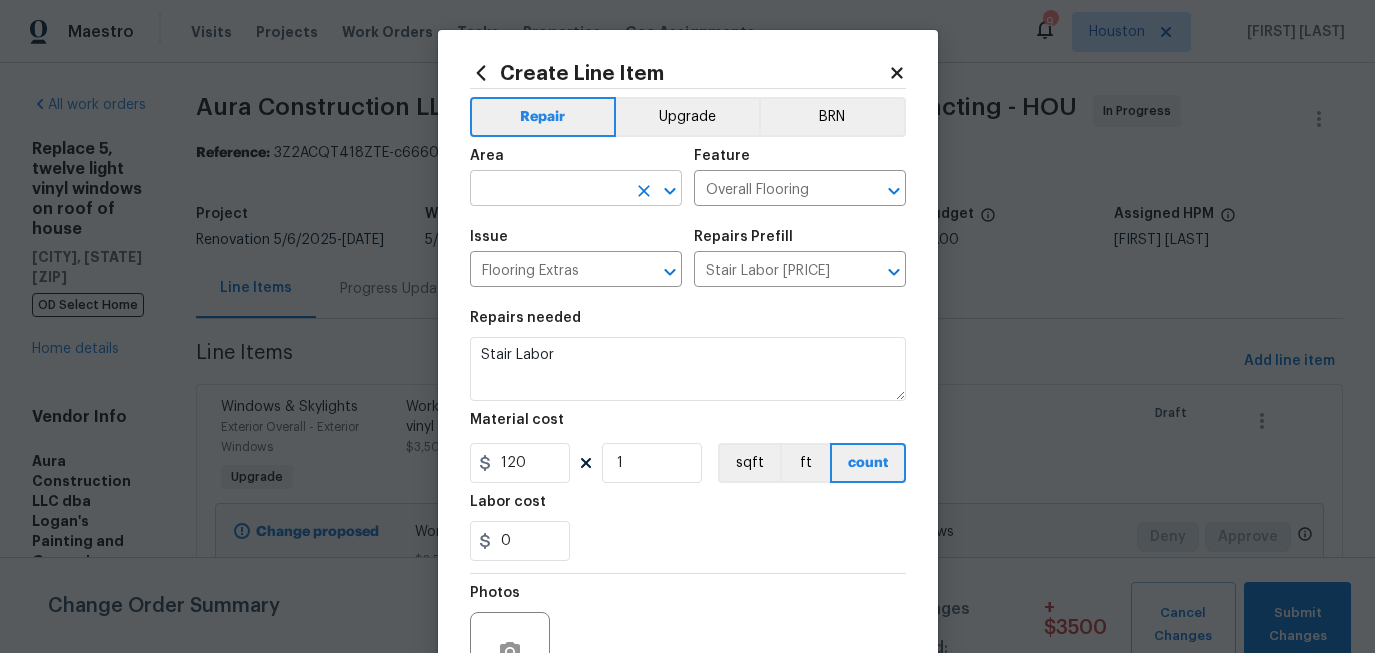 click at bounding box center (548, 190) 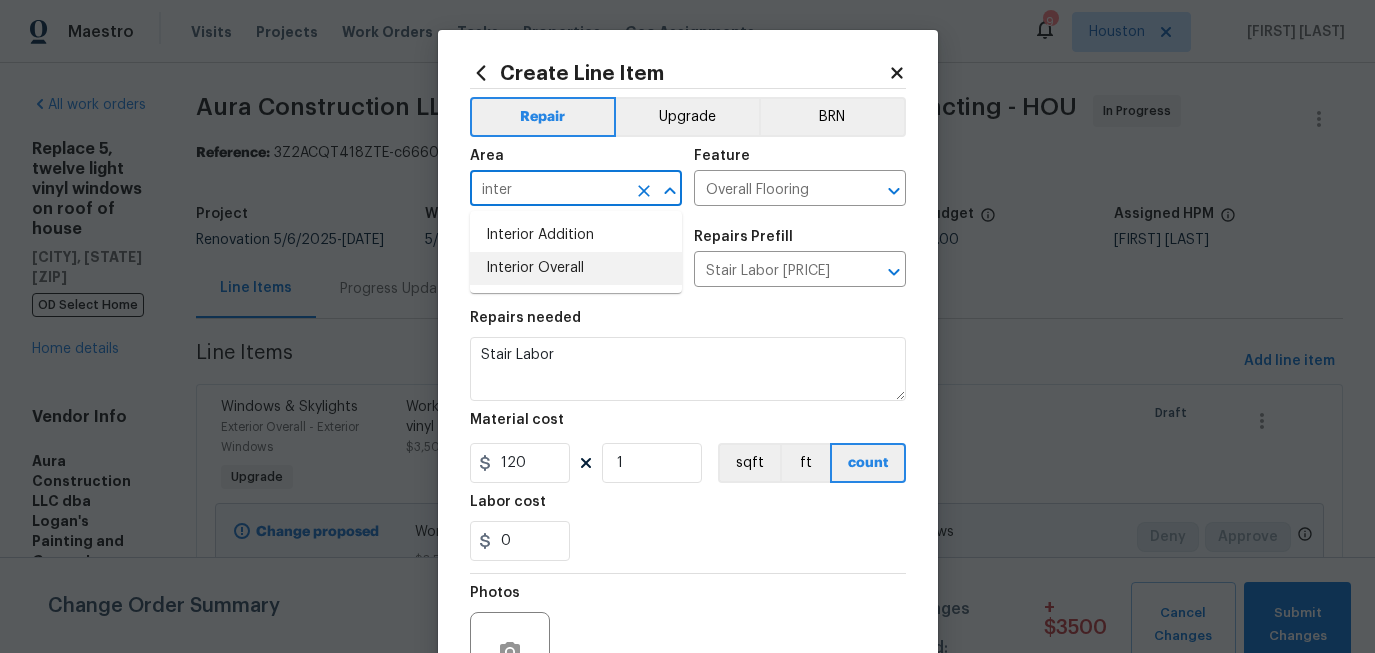 click on "Interior Overall" at bounding box center (576, 268) 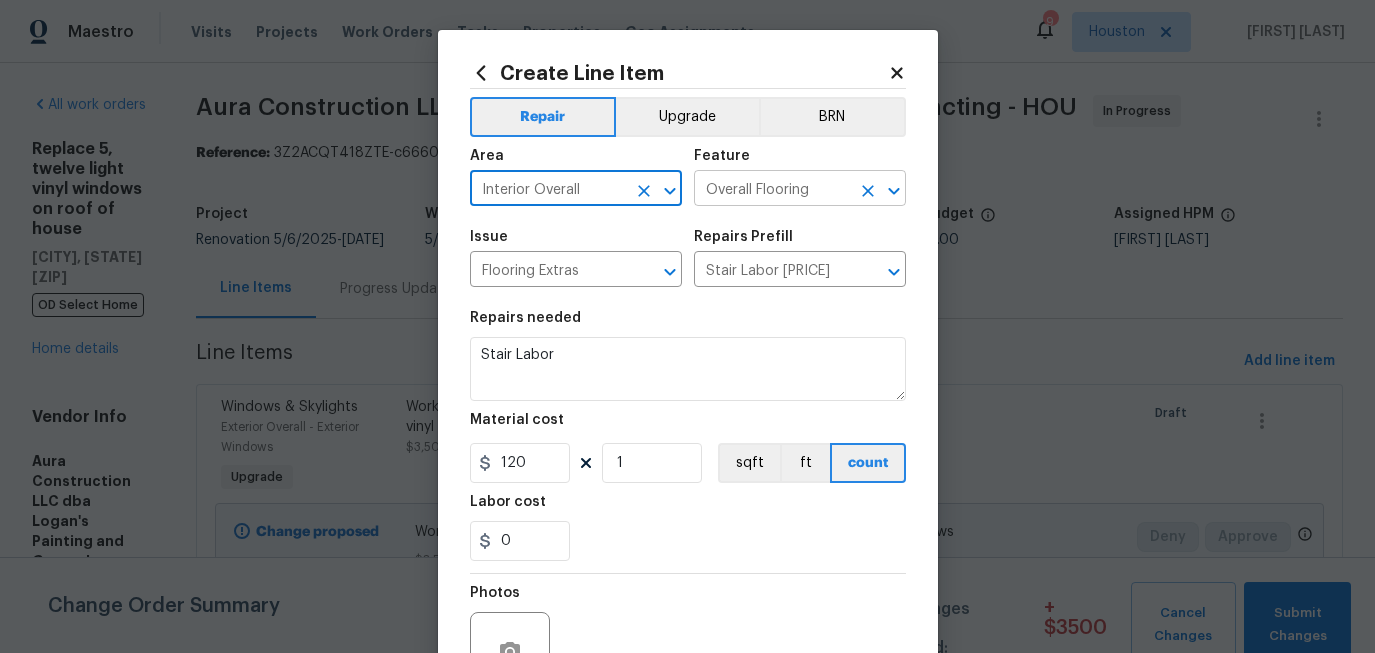 type on "Interior Overall" 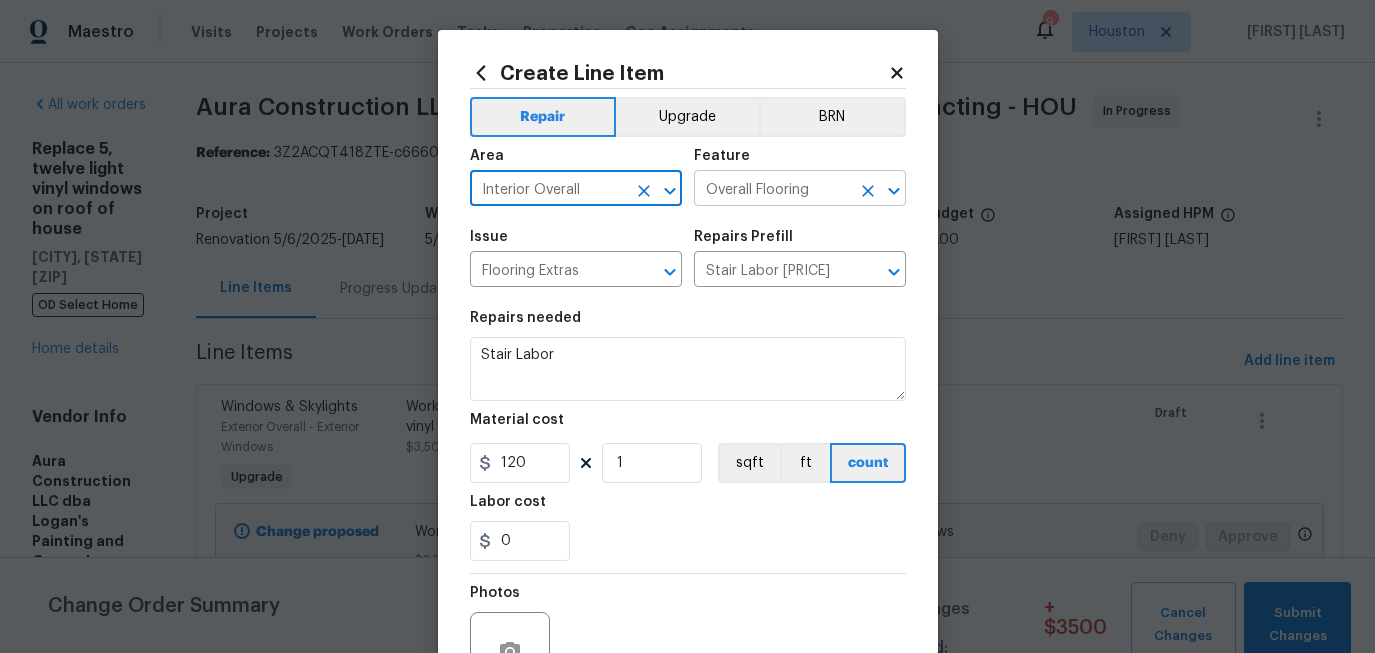 click on "Overall Flooring" at bounding box center [772, 190] 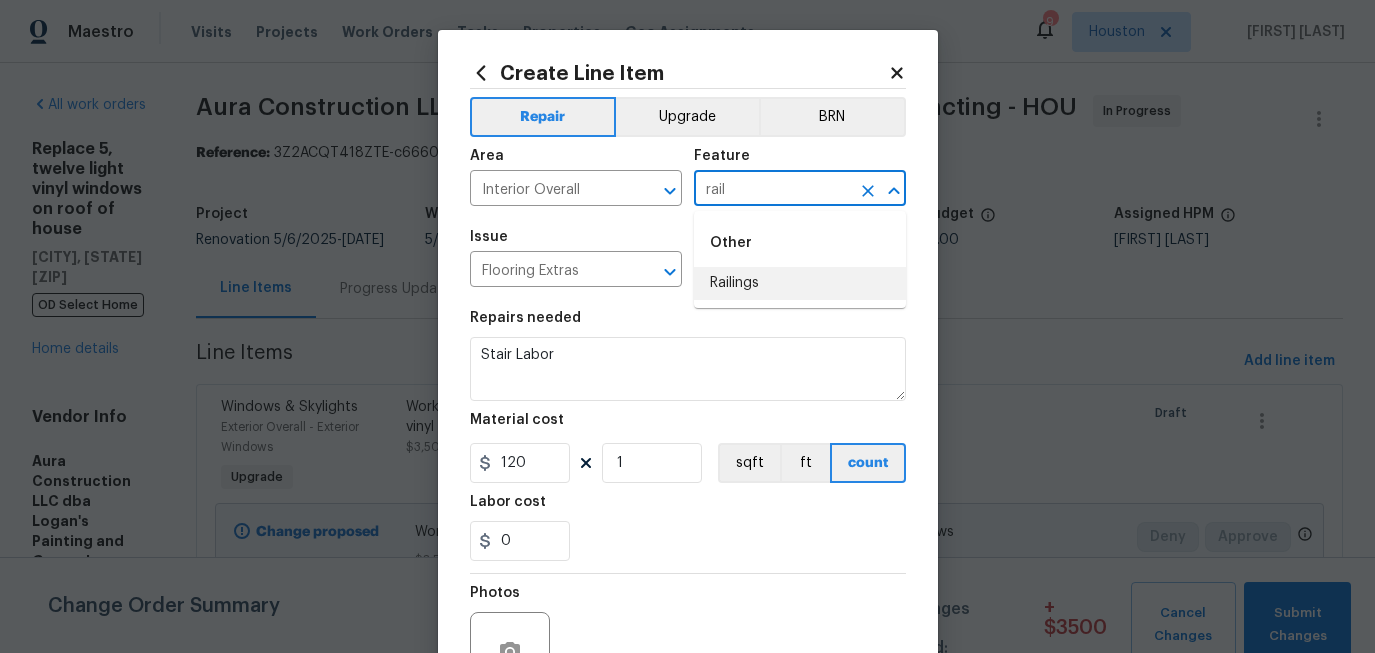 click on "Railings" at bounding box center (800, 283) 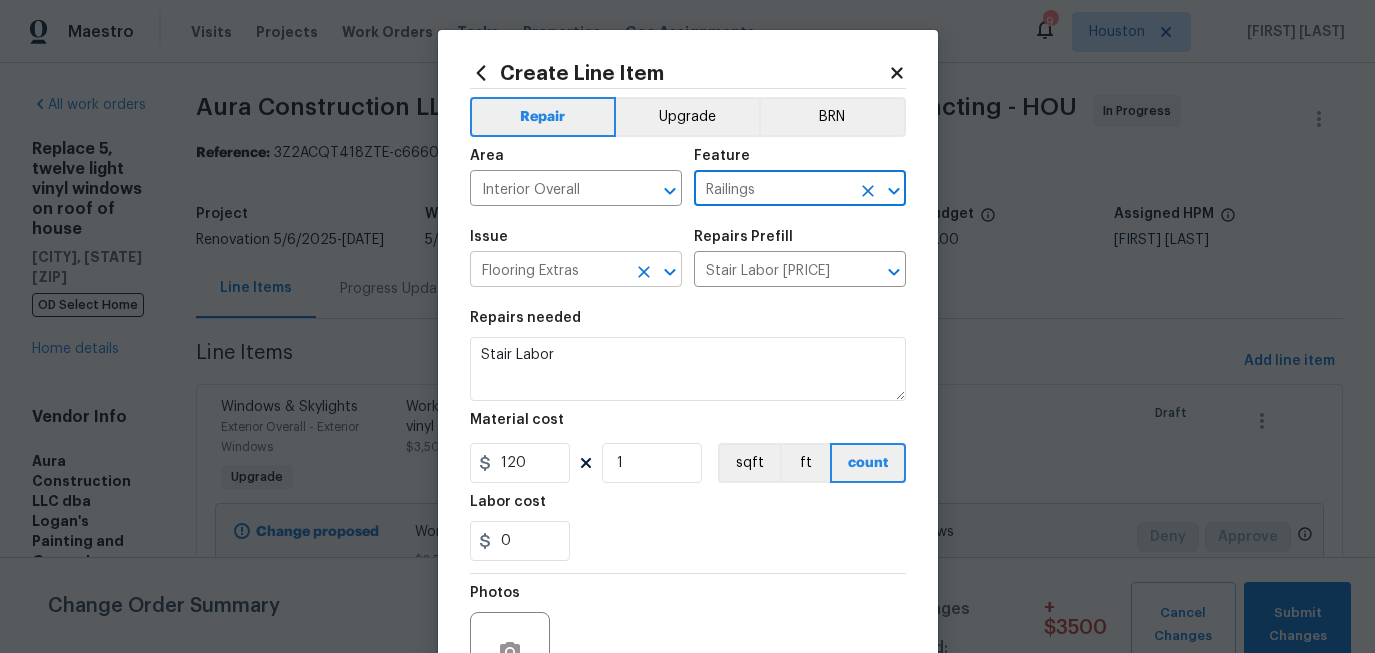 type on "Railings" 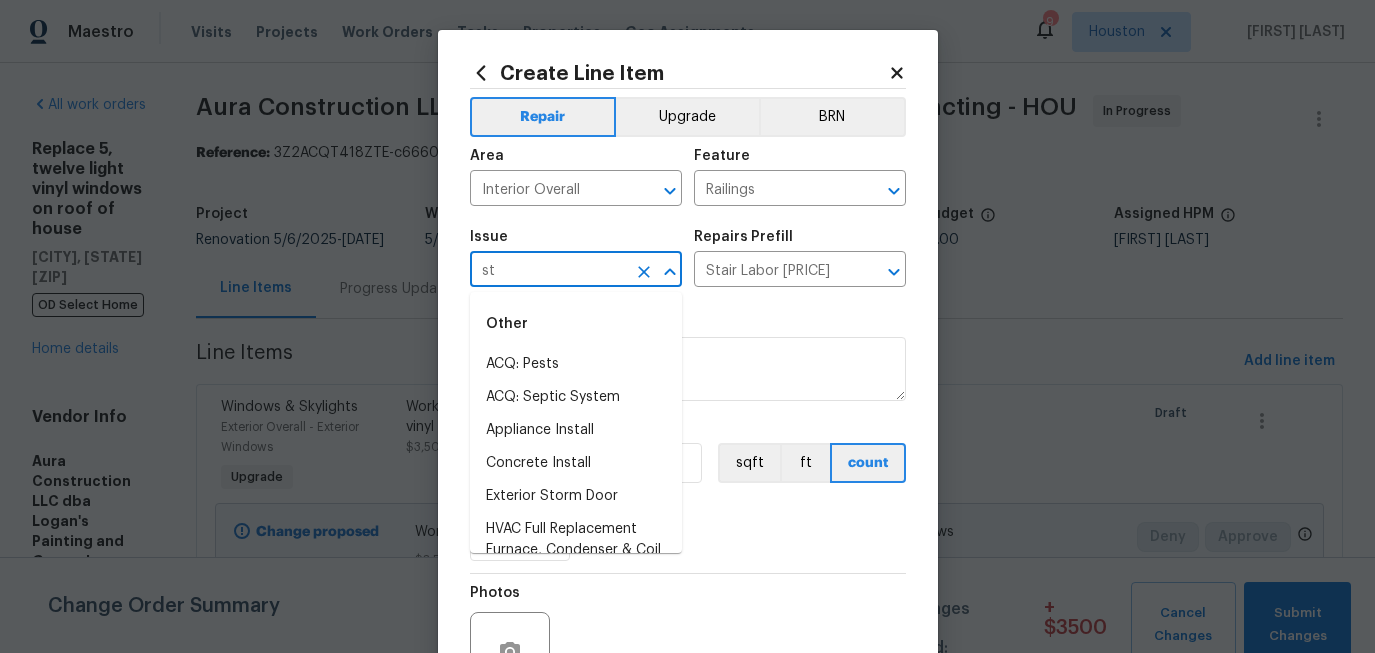 type on "s" 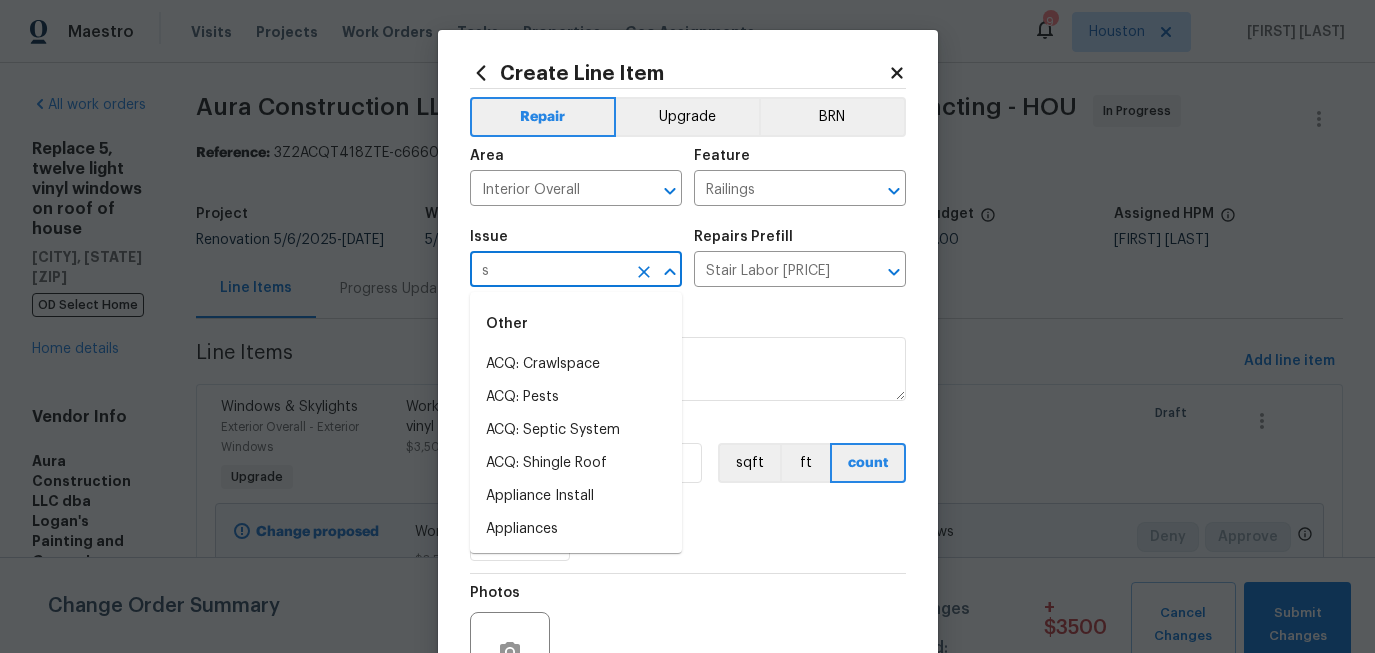 type 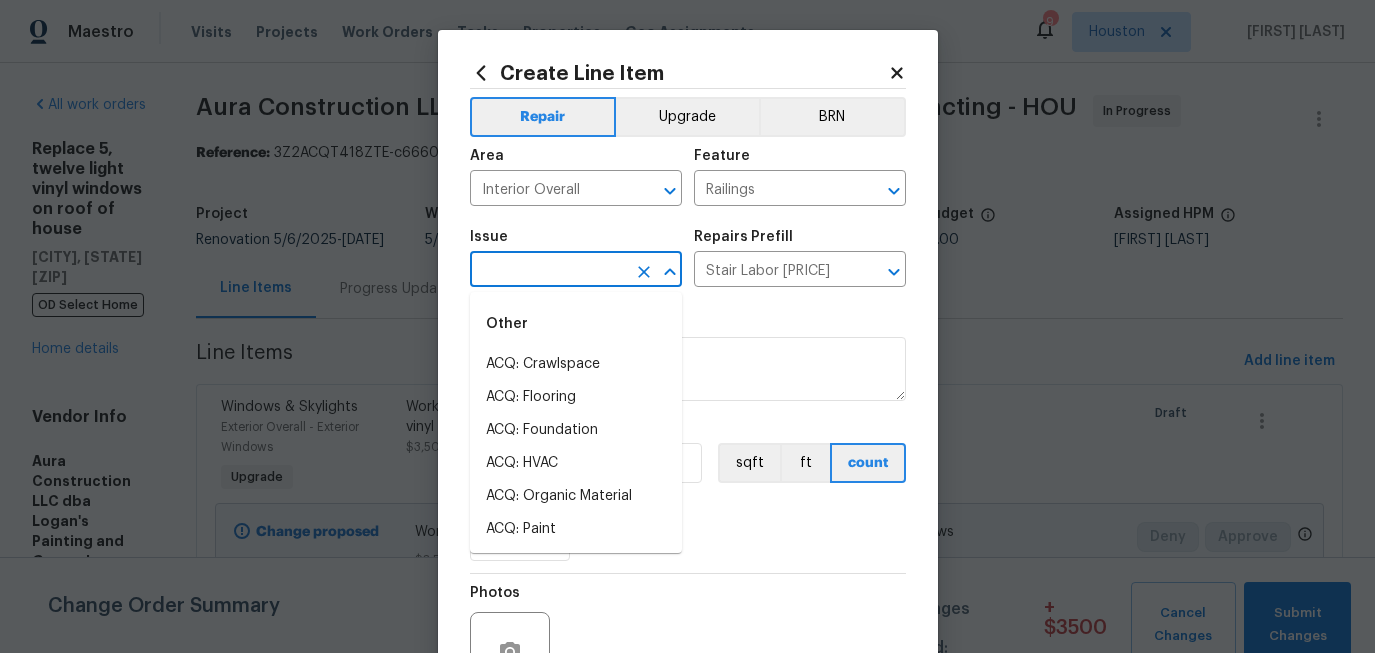 type 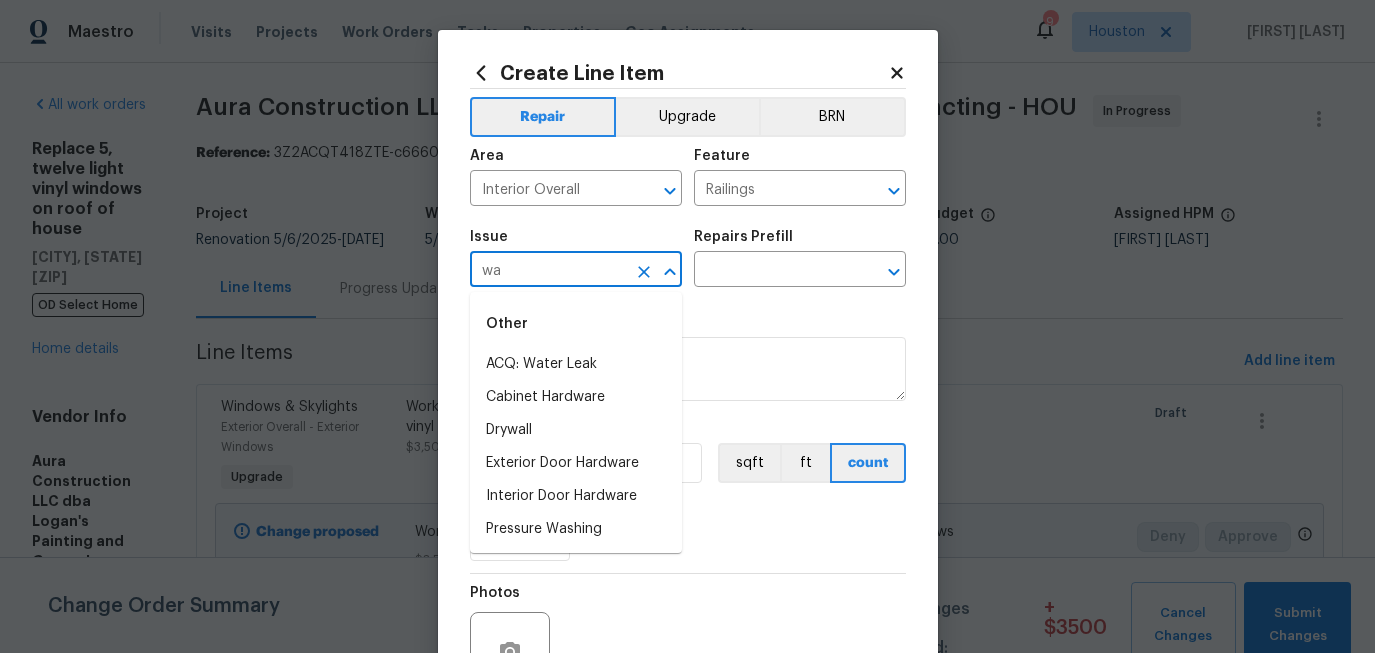 type on "w" 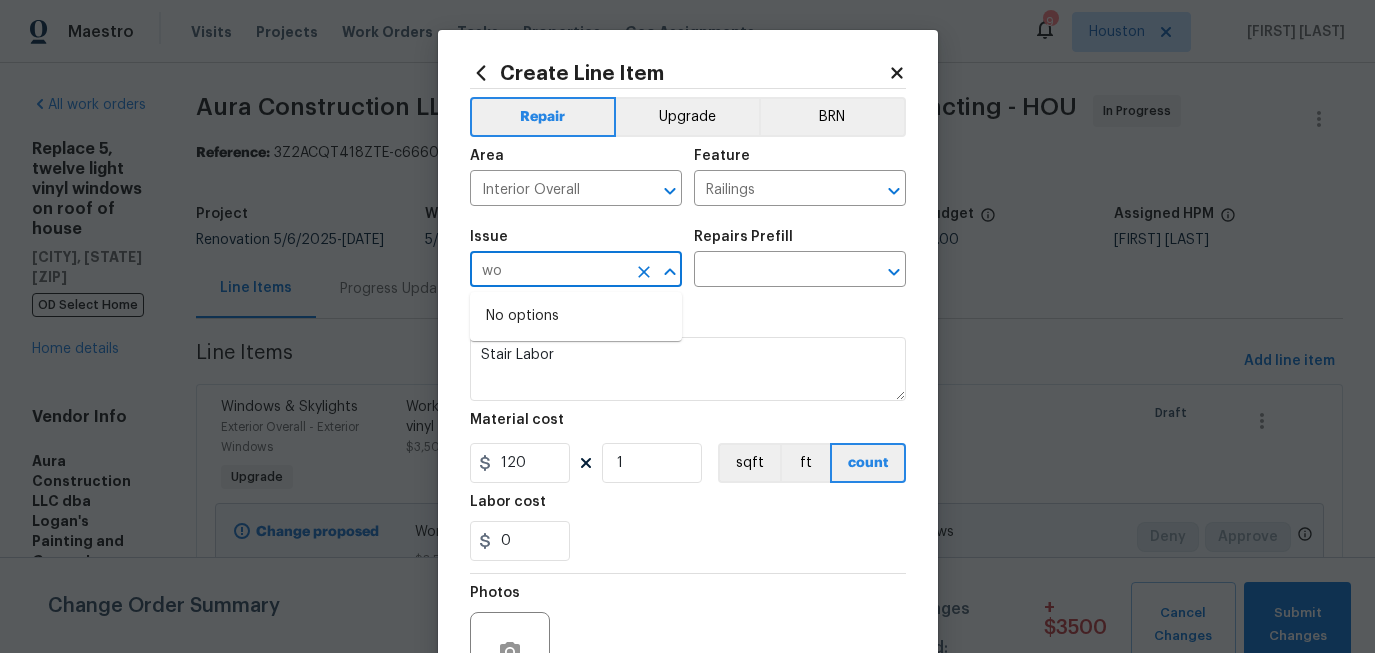 type on "w" 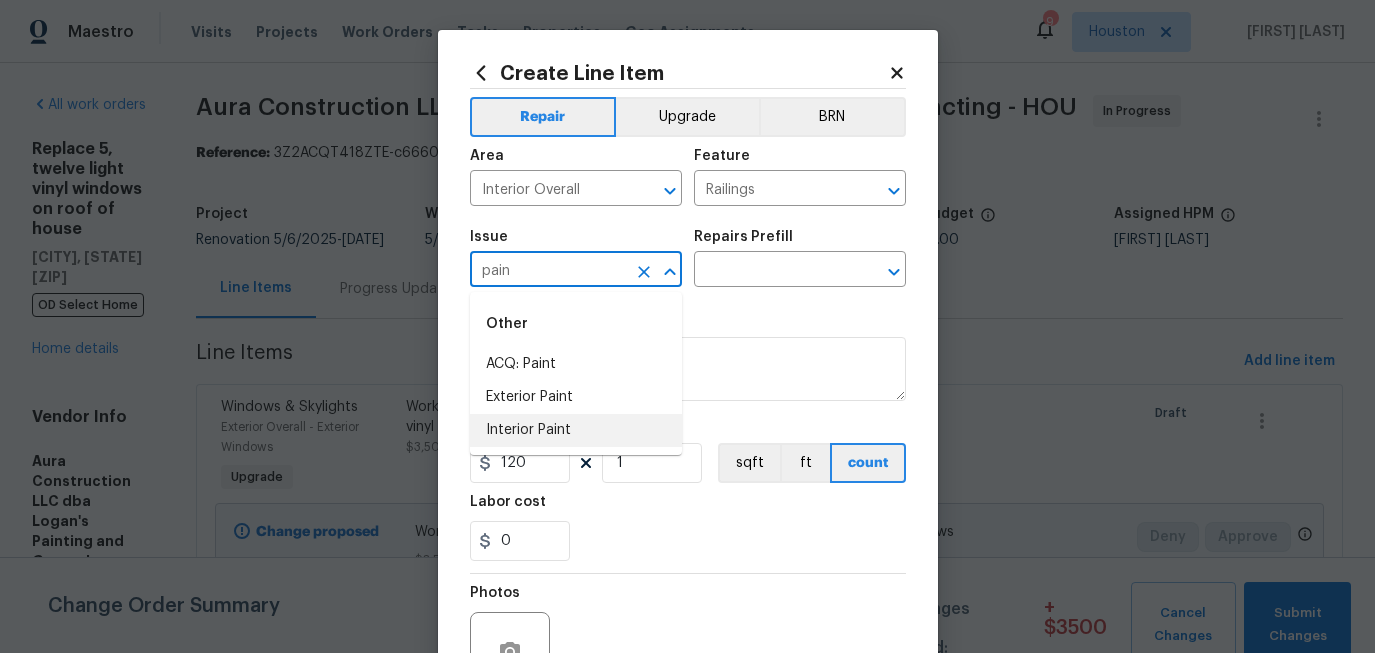 click on "Interior Paint" at bounding box center (576, 430) 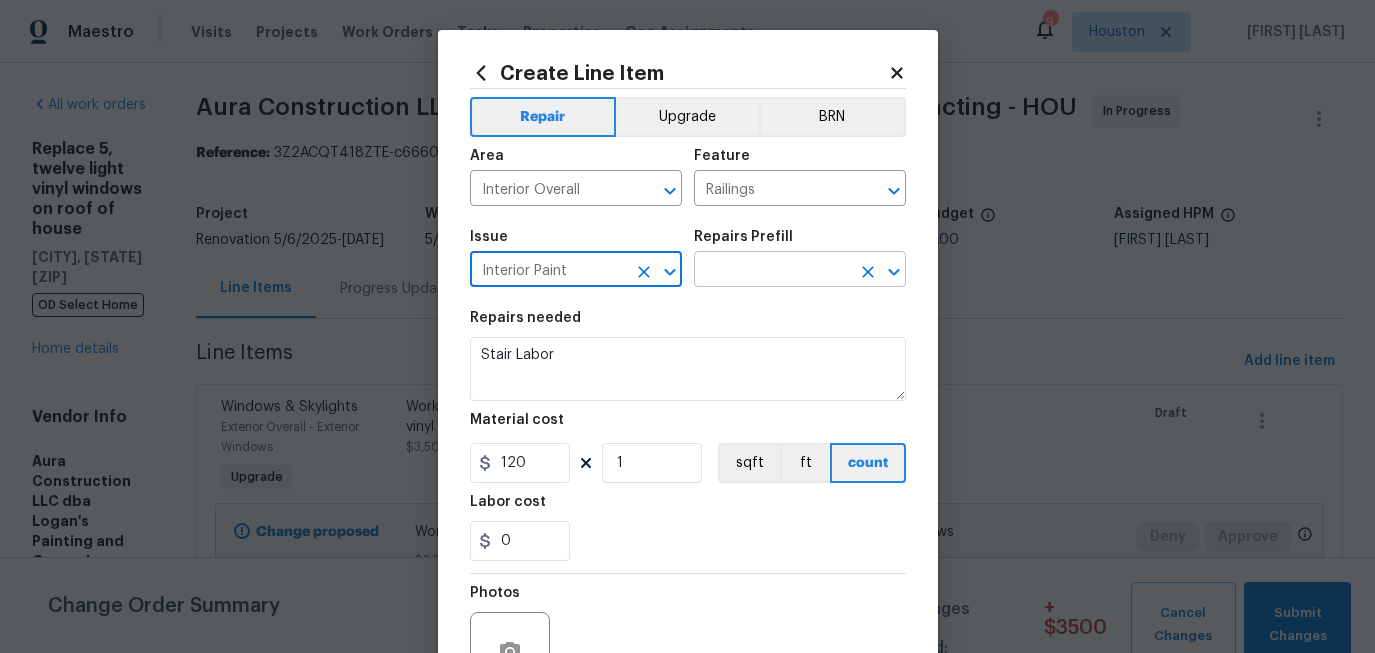 type on "Interior Paint" 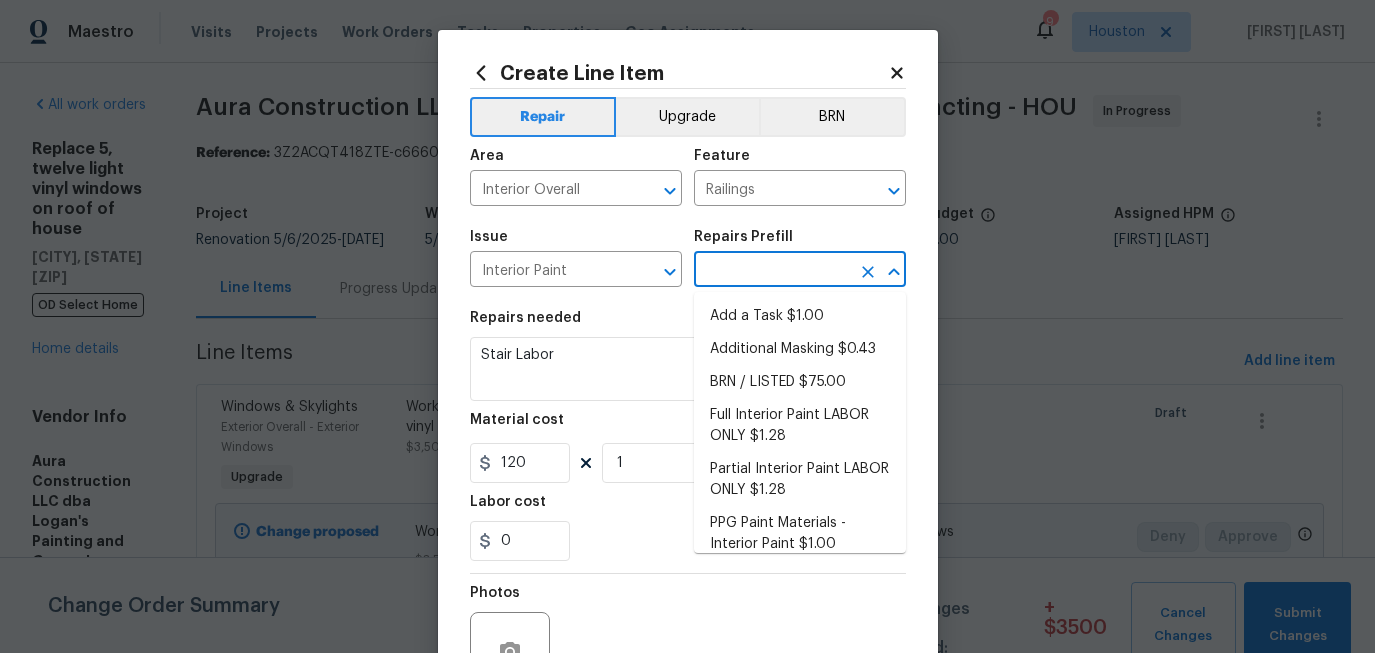 click at bounding box center (772, 271) 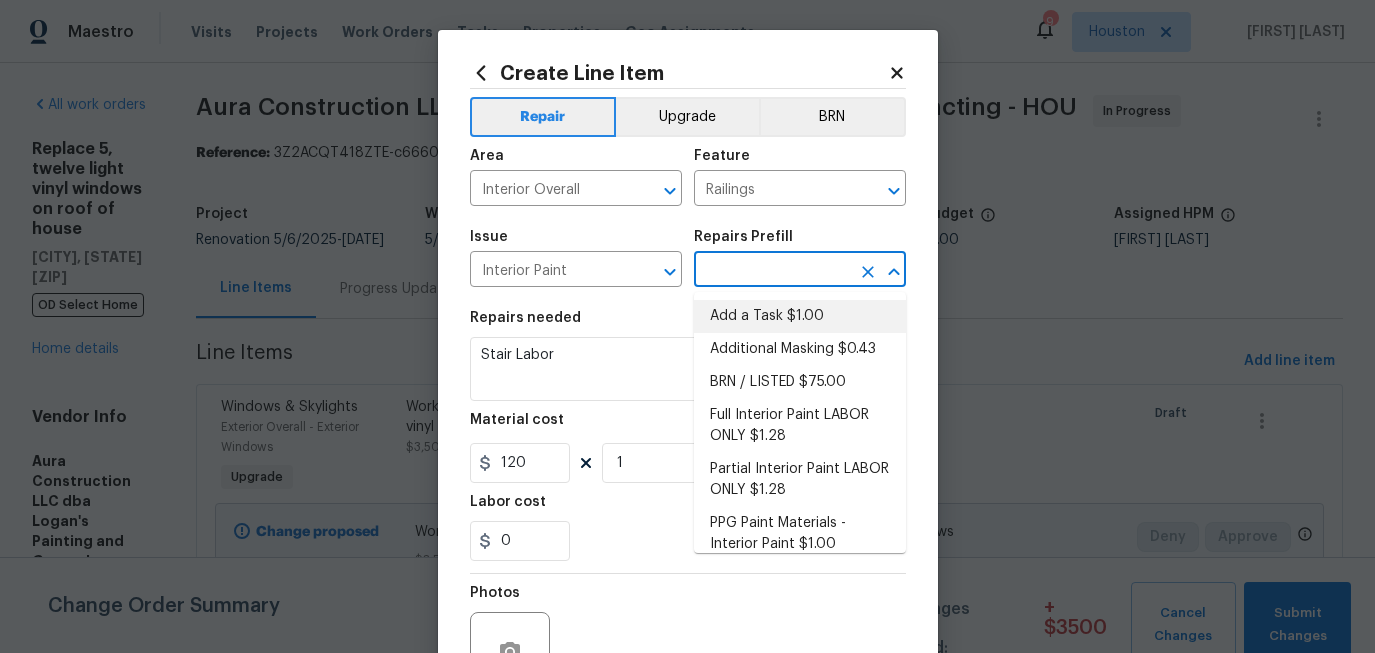click on "Add a Task $1.00" at bounding box center [800, 316] 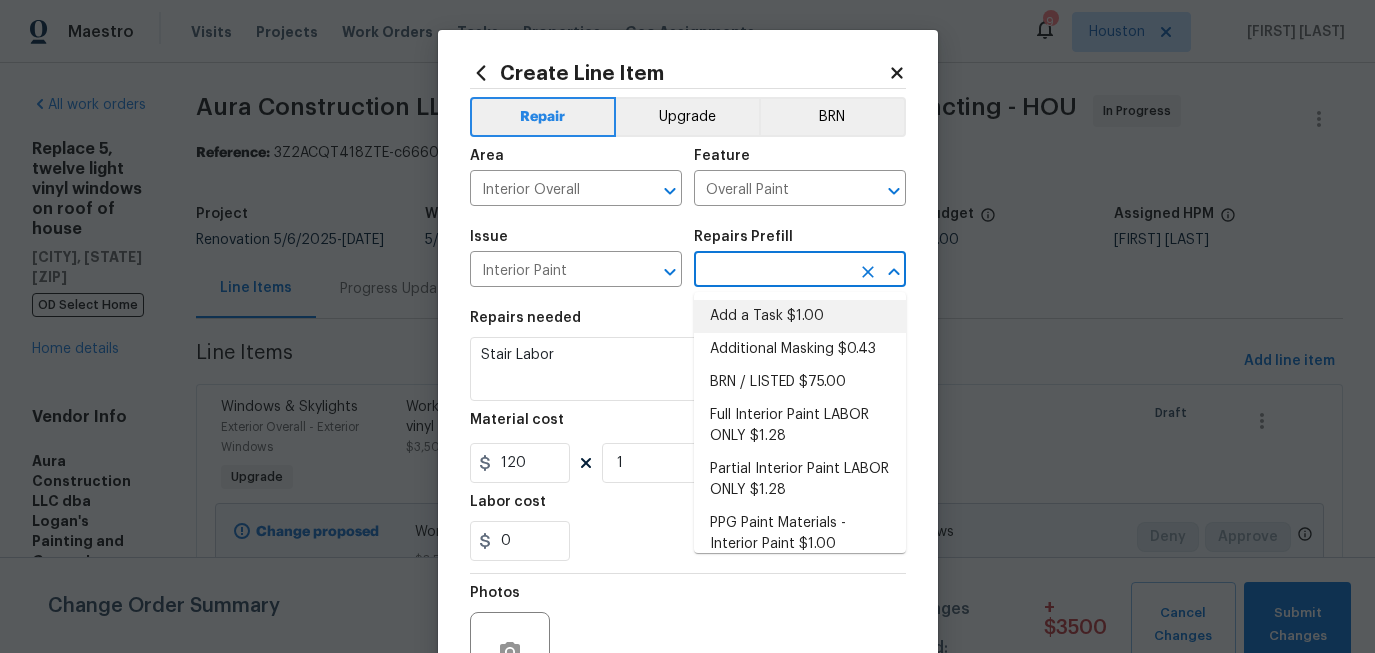 type on "Add a Task $1.00" 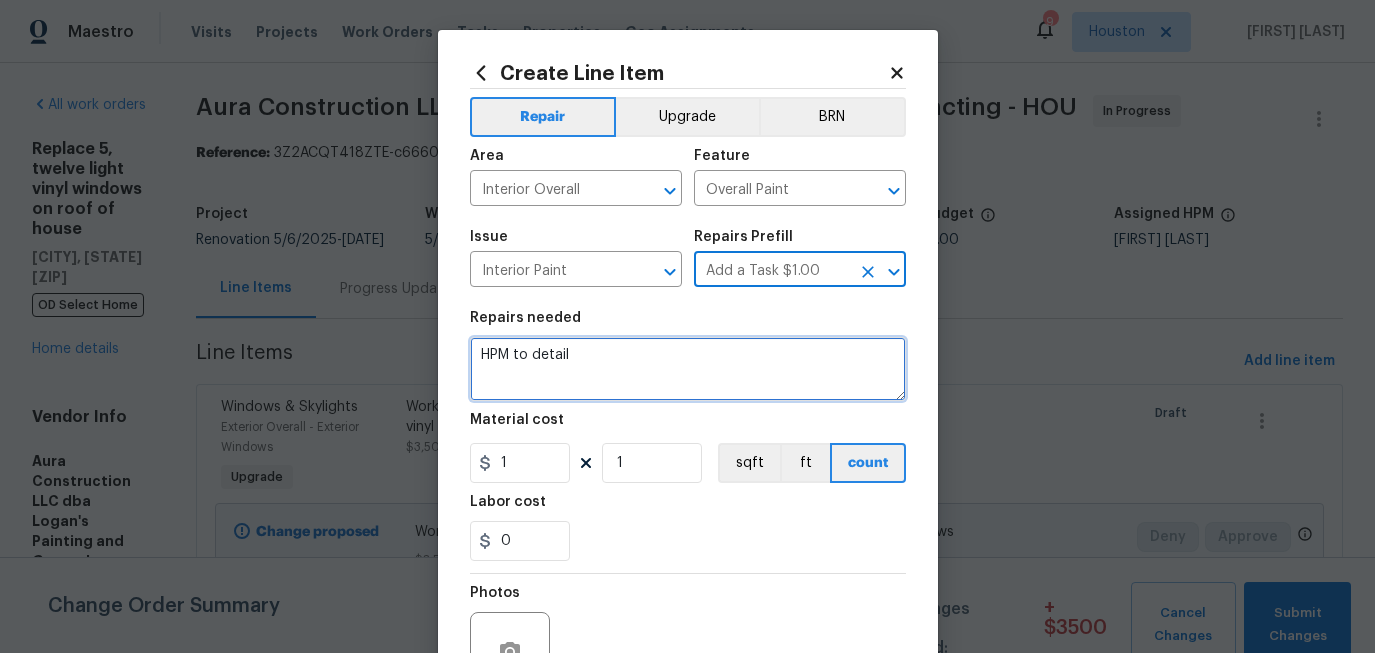 click on "HPM to detail" at bounding box center [688, 369] 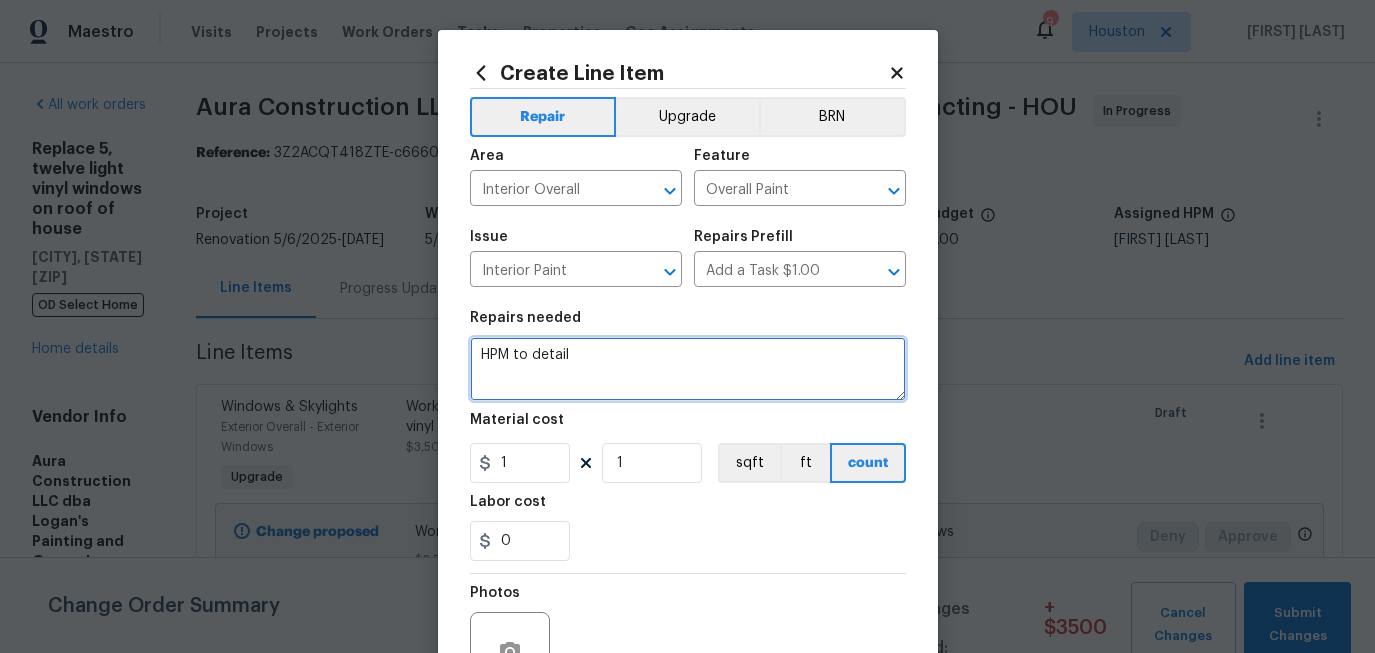 click on "HPM to detail" at bounding box center (688, 369) 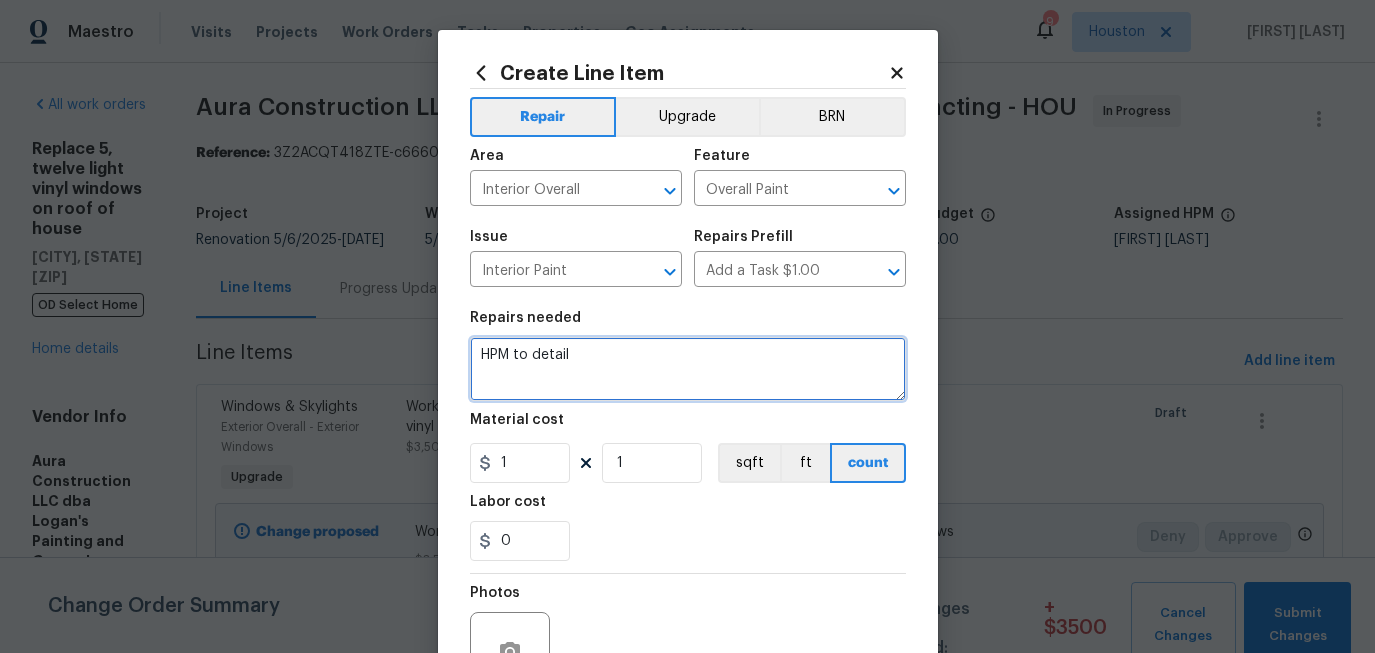 click on "HPM to detail" at bounding box center (688, 369) 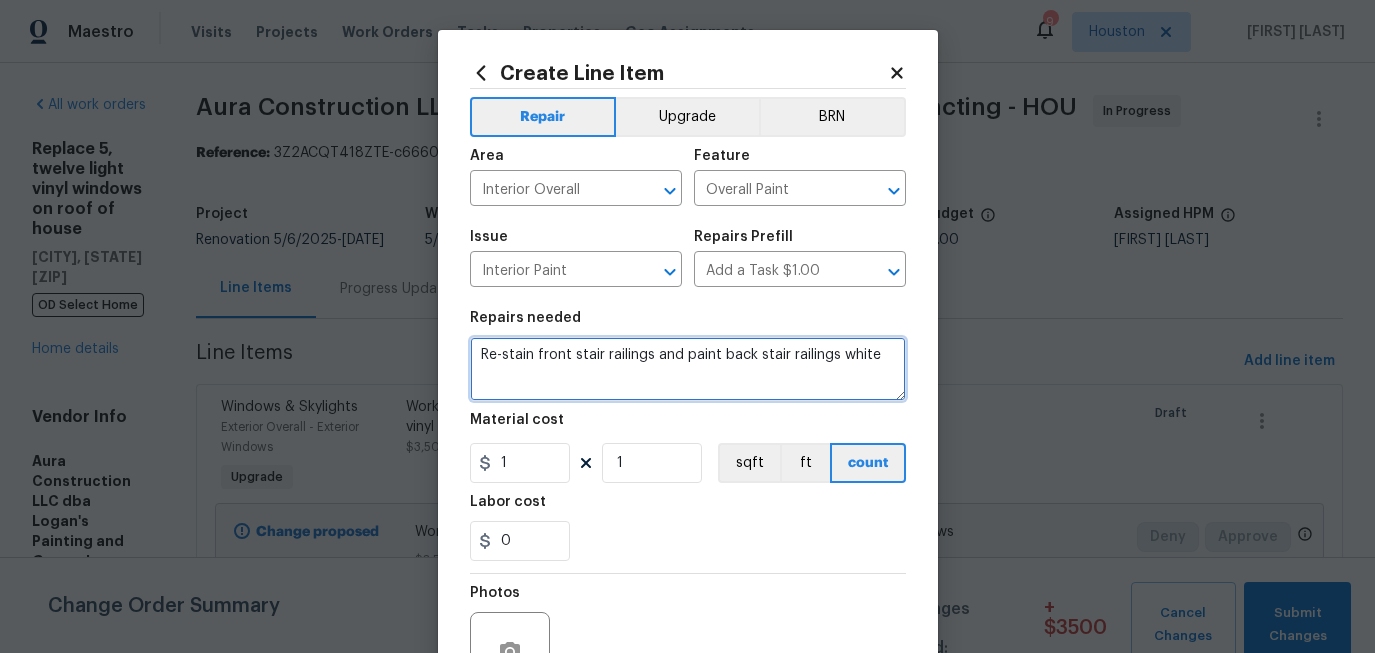 click on "Re-stain front stair railings and paint back stair railings white" at bounding box center [688, 369] 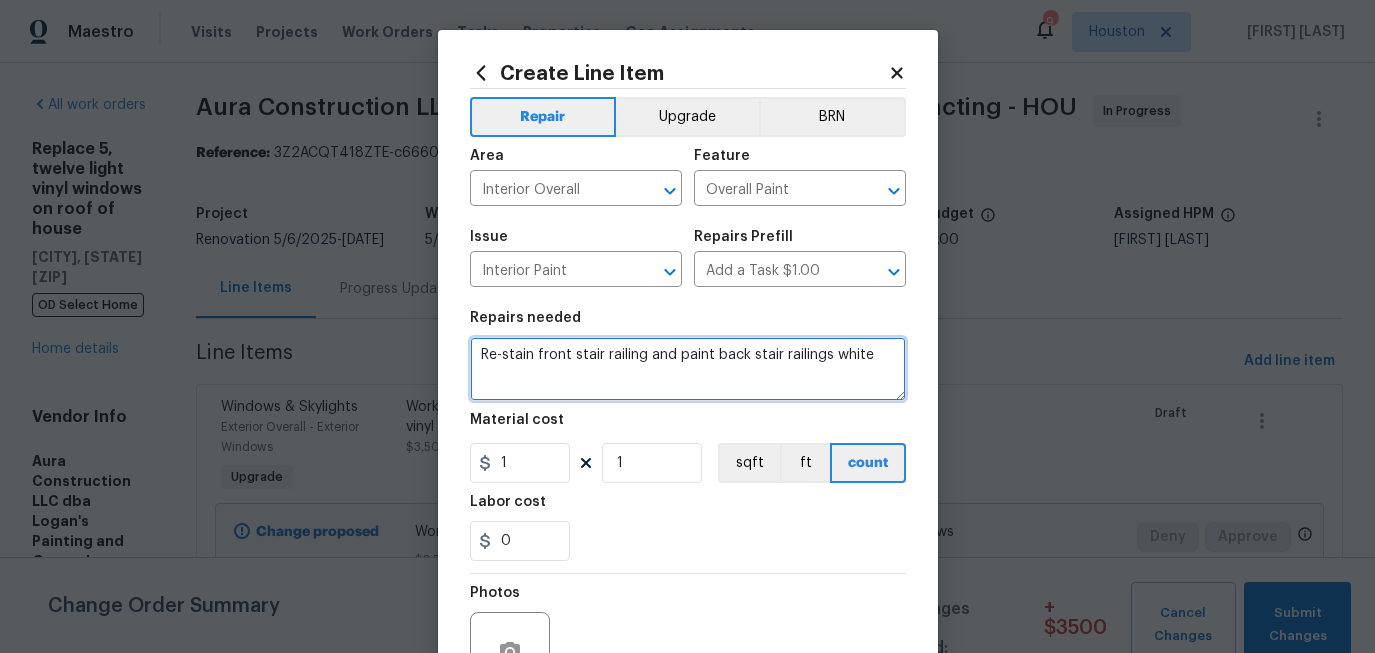click on "Re-stain front stair railing and paint back stair railings white" at bounding box center [688, 369] 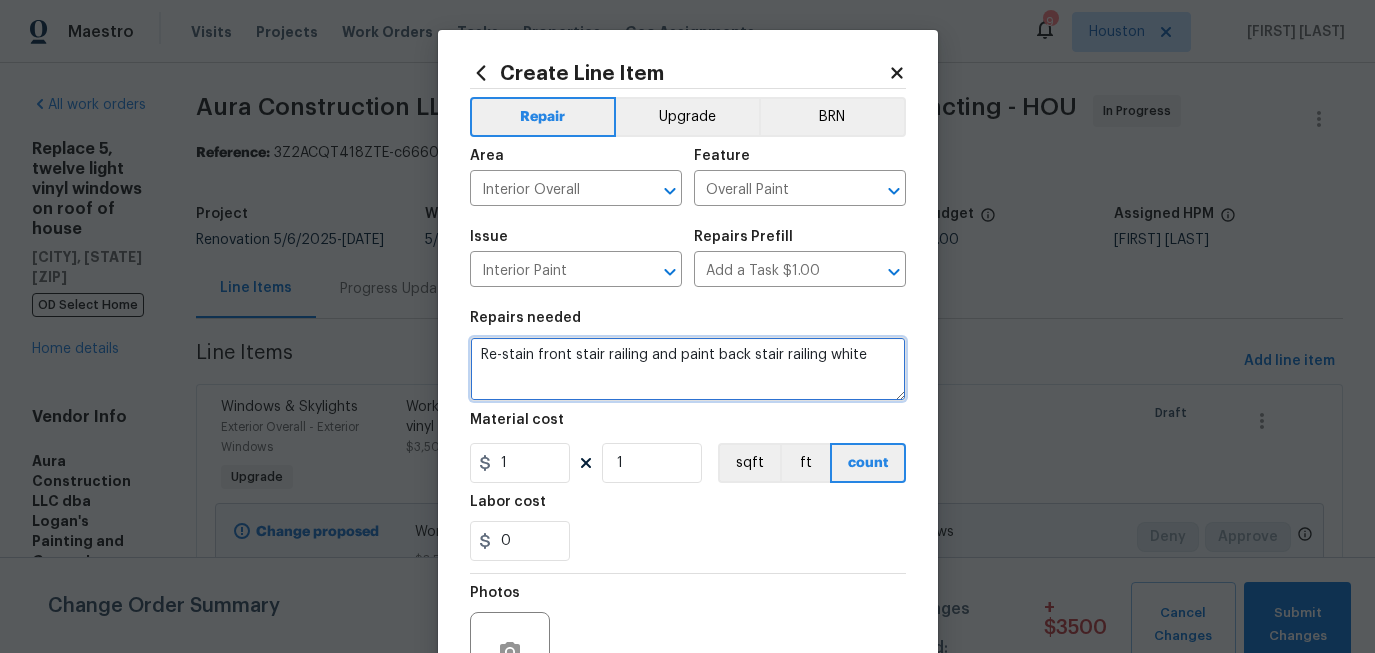 type on "Re-stain front stair railing and paint back stair railing white" 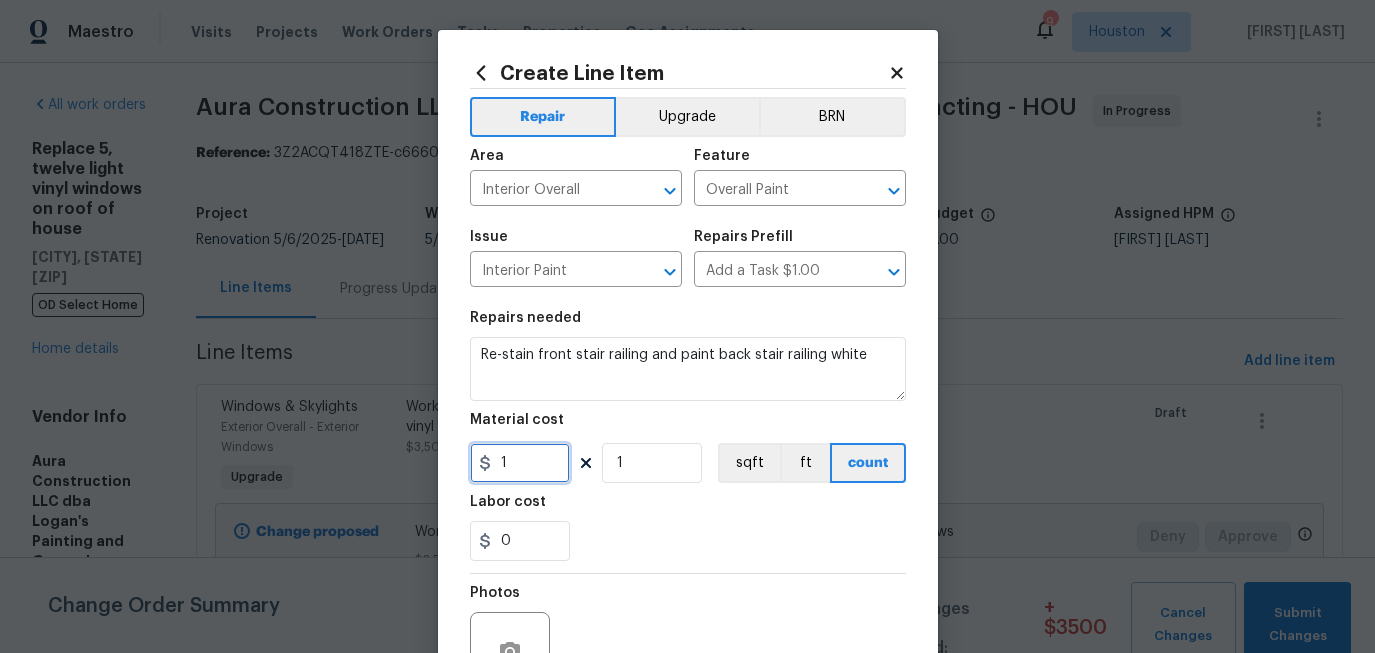 click on "1" at bounding box center (520, 463) 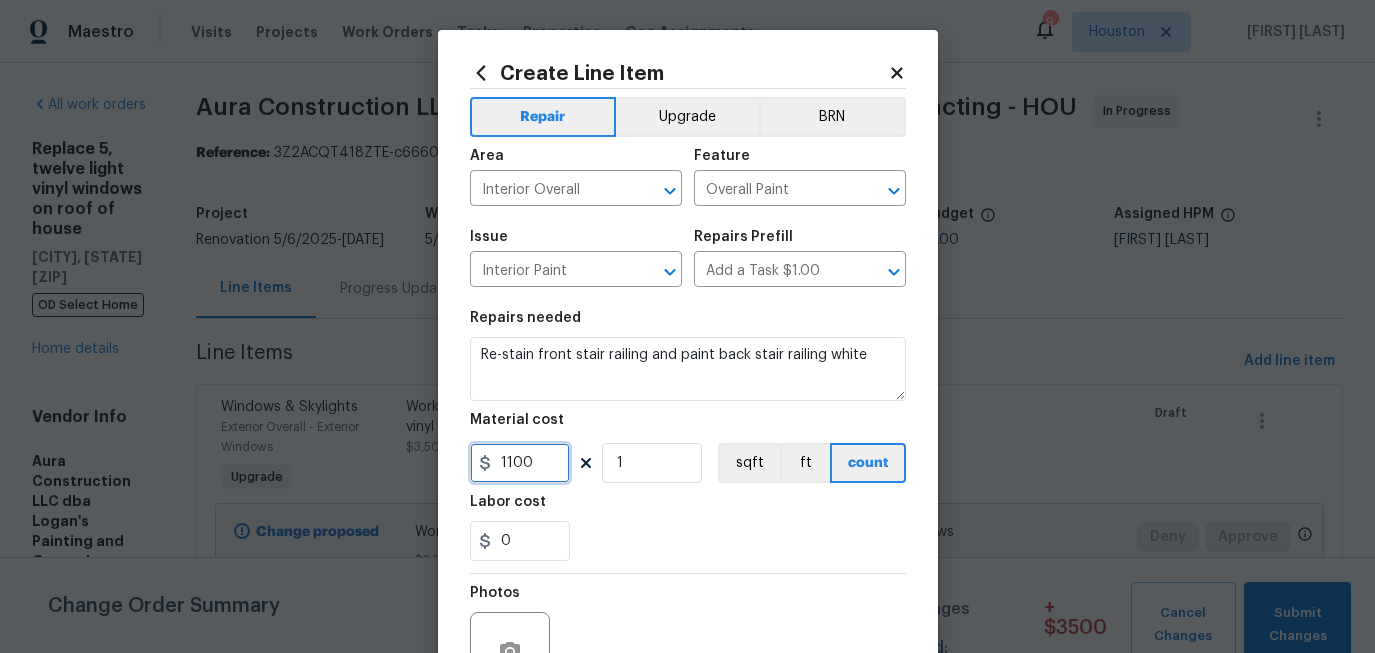 type on "1100" 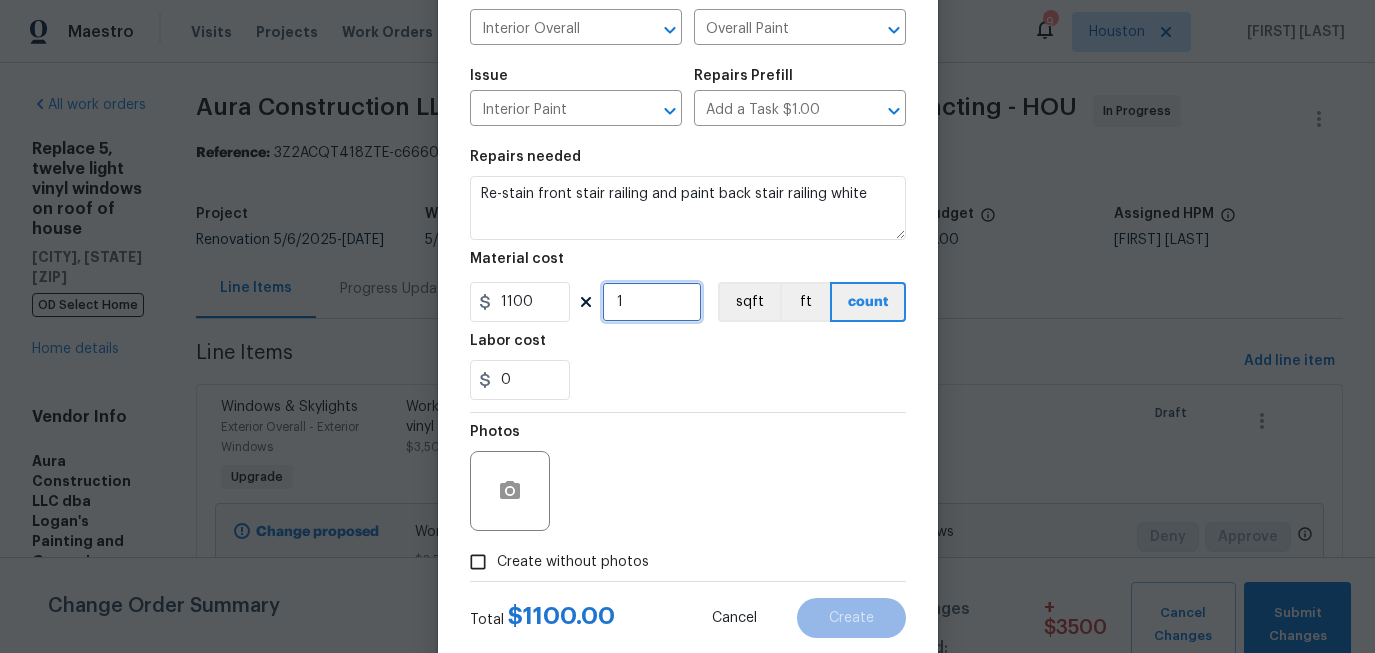 scroll, scrollTop: 166, scrollLeft: 0, axis: vertical 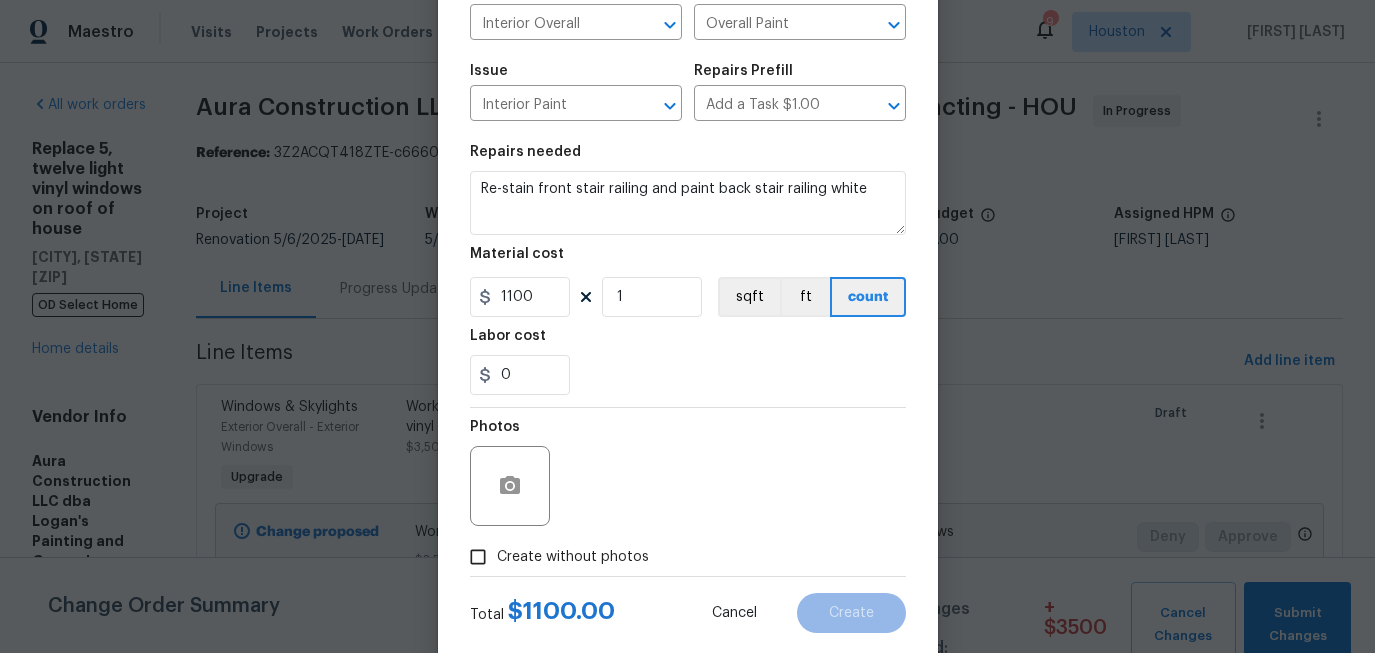click on "Create without photos" at bounding box center [573, 557] 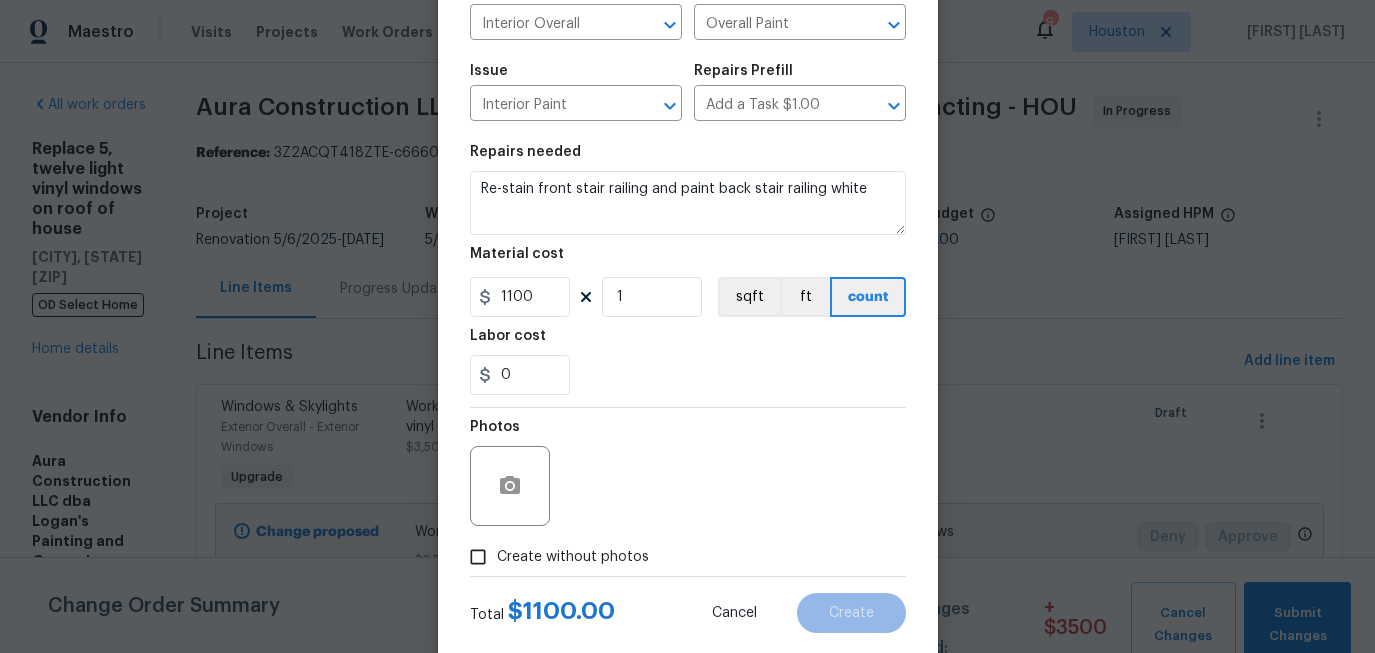 click on "Create without photos" at bounding box center (478, 557) 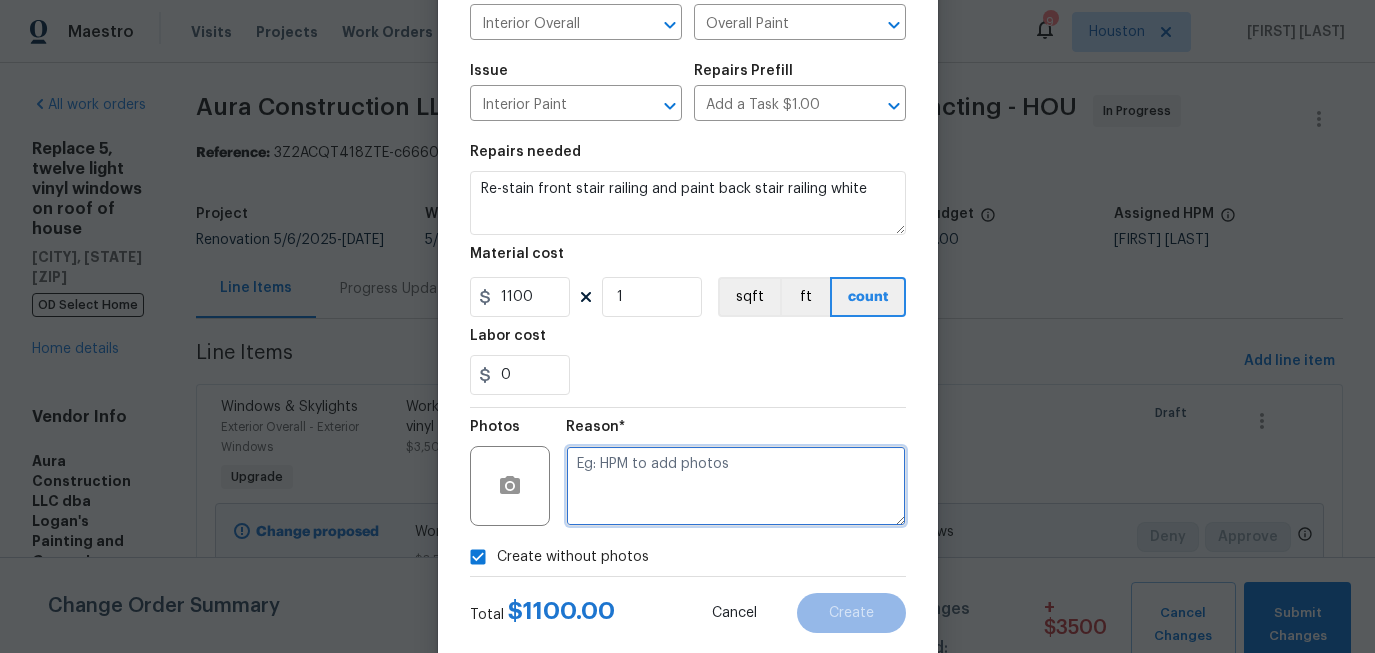 click at bounding box center [736, 486] 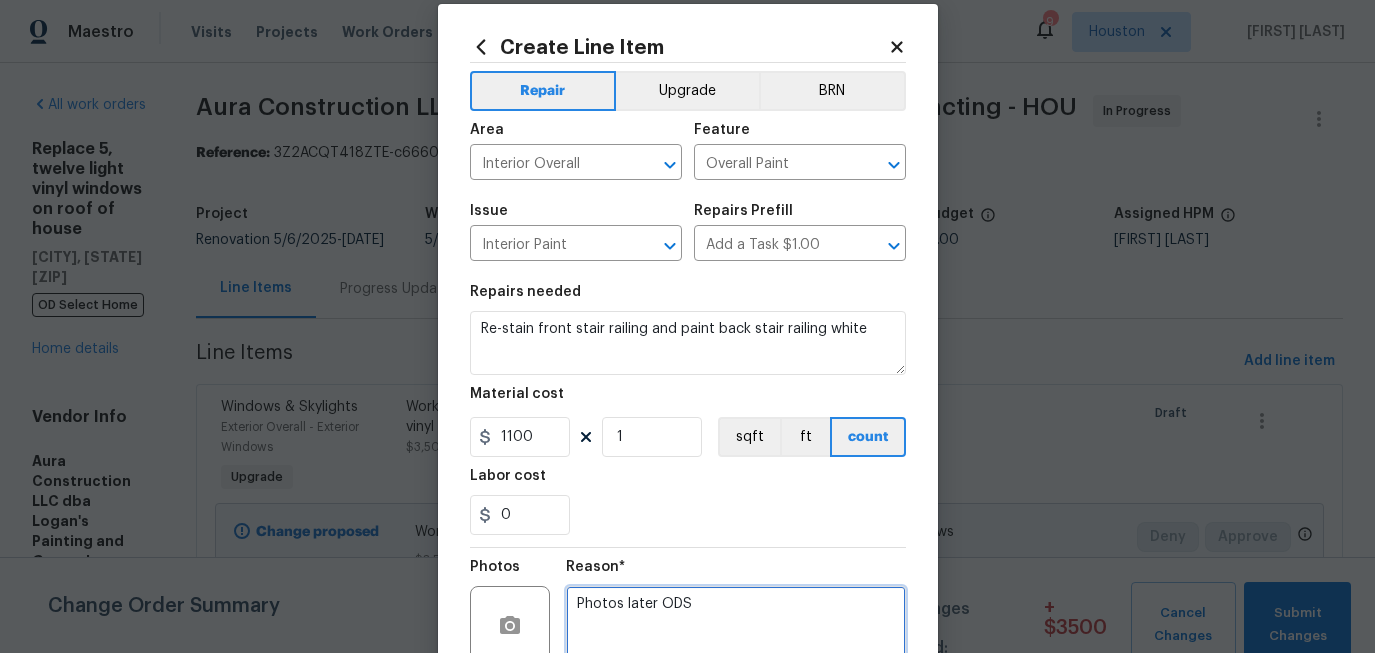 scroll, scrollTop: 0, scrollLeft: 0, axis: both 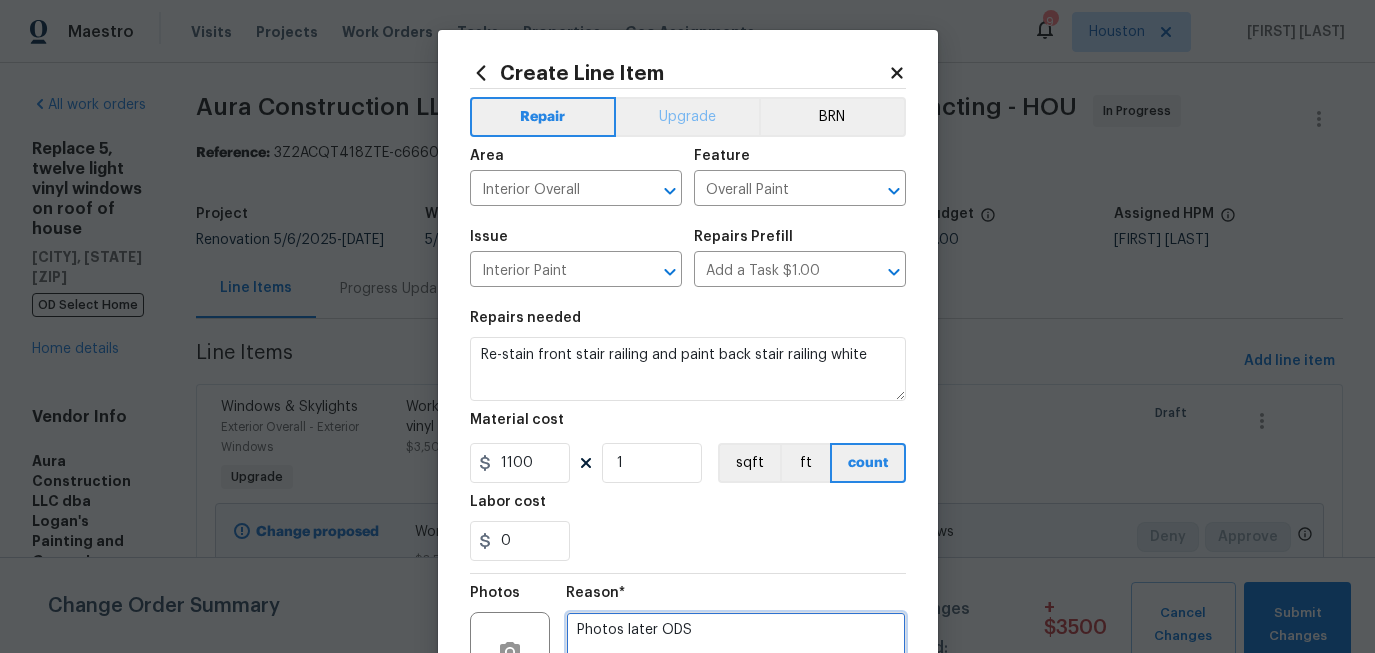 type on "Photos later ODS" 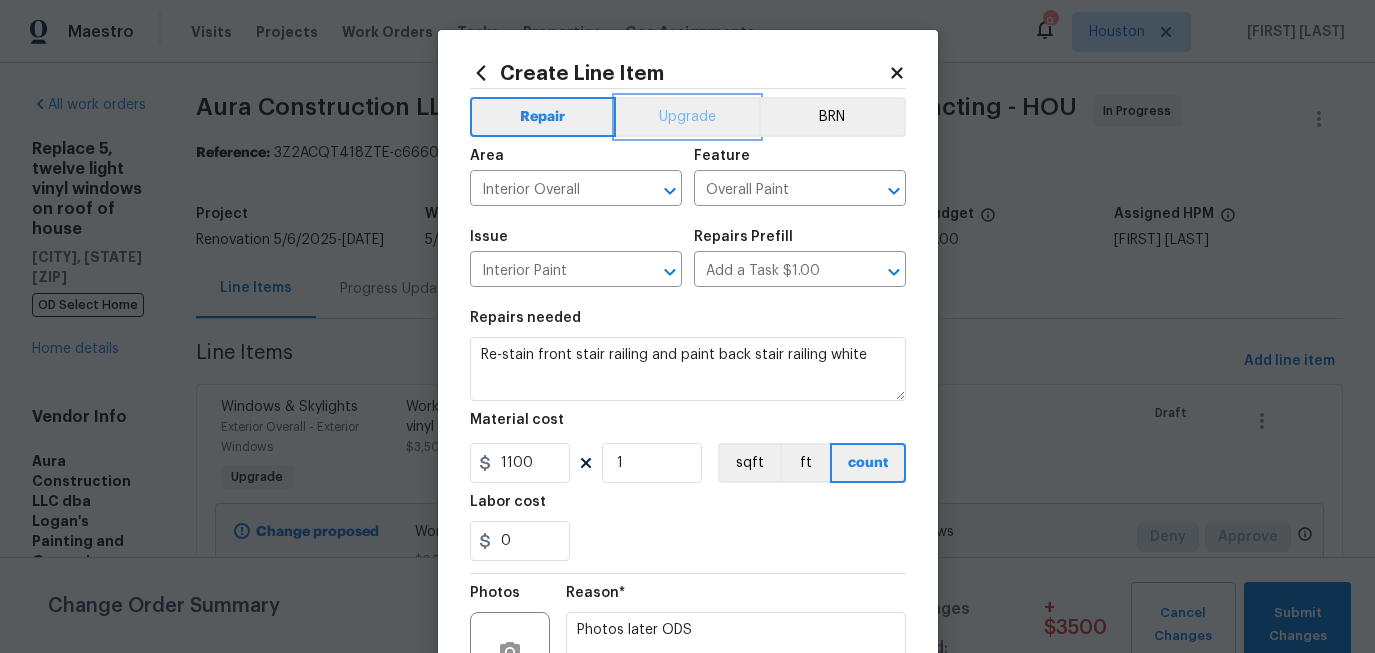 click on "Upgrade" at bounding box center (687, 117) 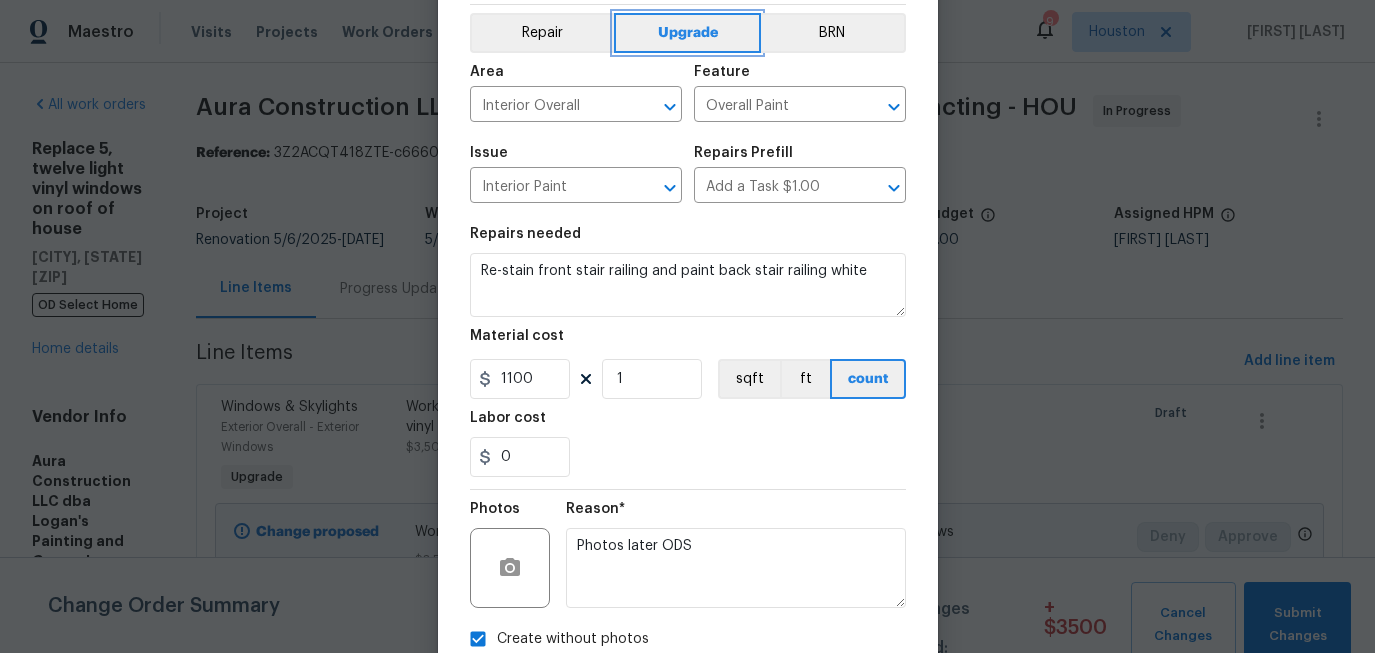 scroll, scrollTop: 209, scrollLeft: 0, axis: vertical 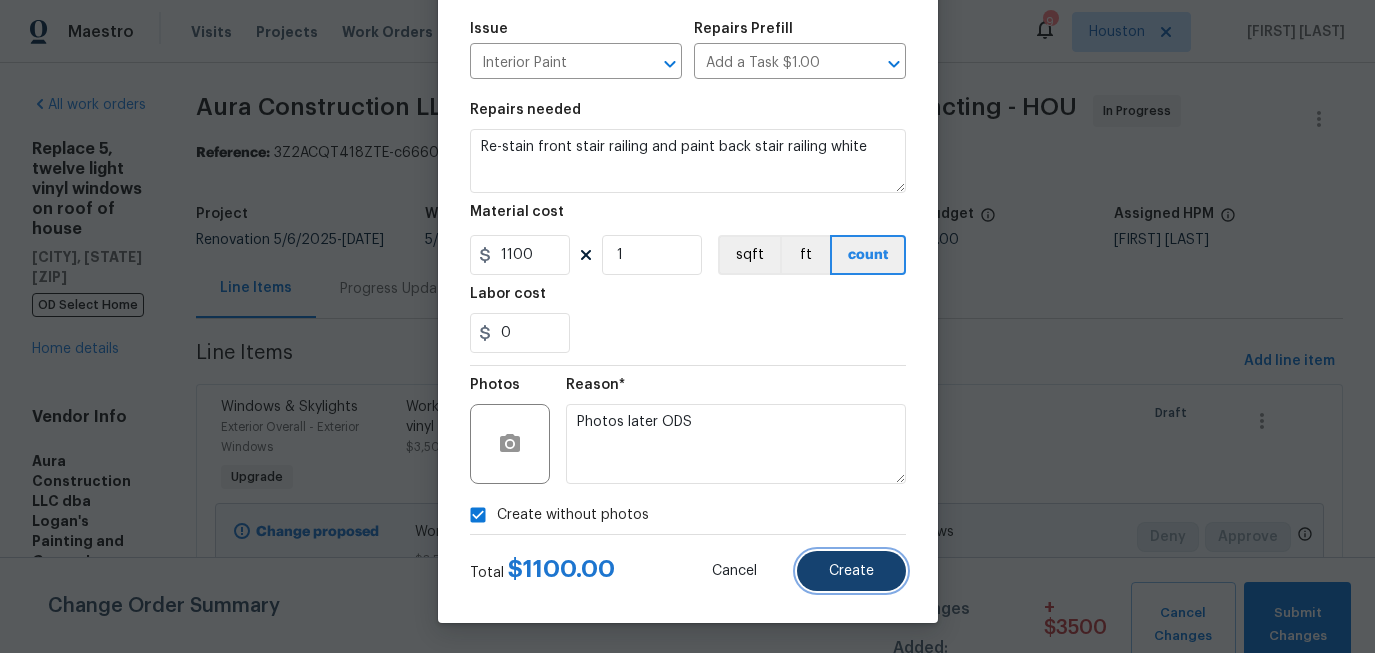 click on "Create" at bounding box center [851, 571] 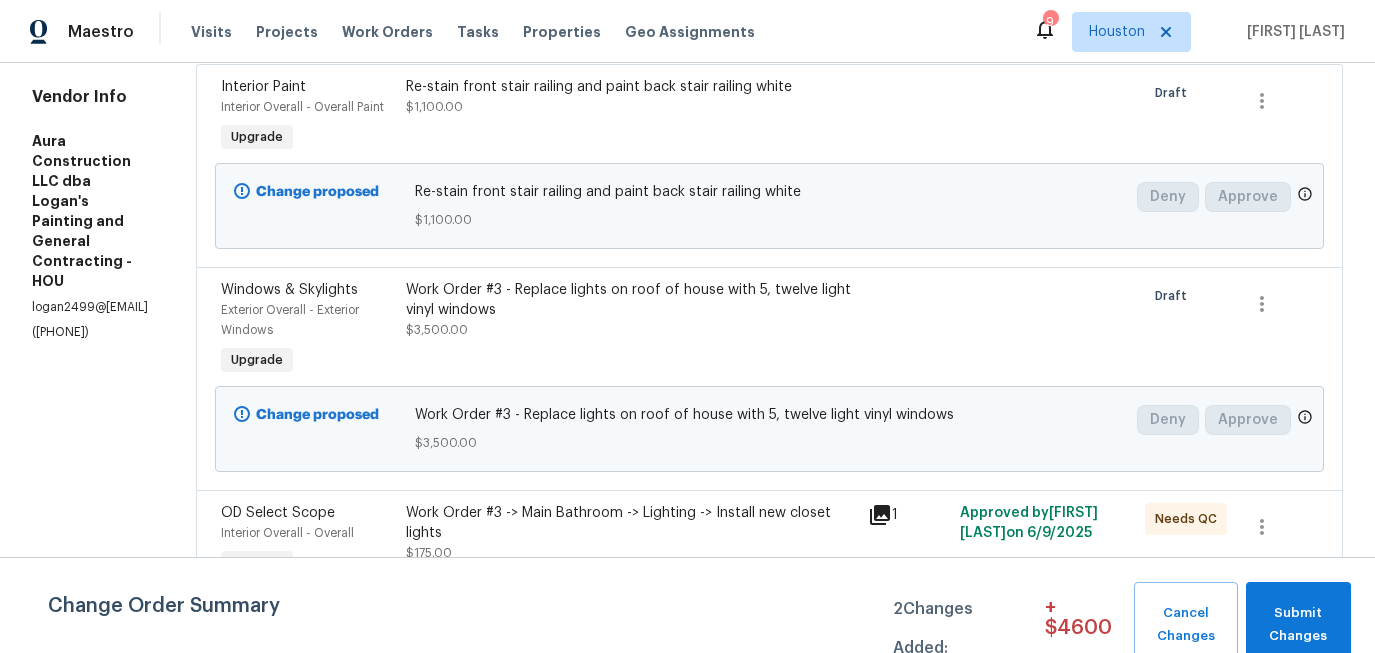 scroll, scrollTop: 311, scrollLeft: 0, axis: vertical 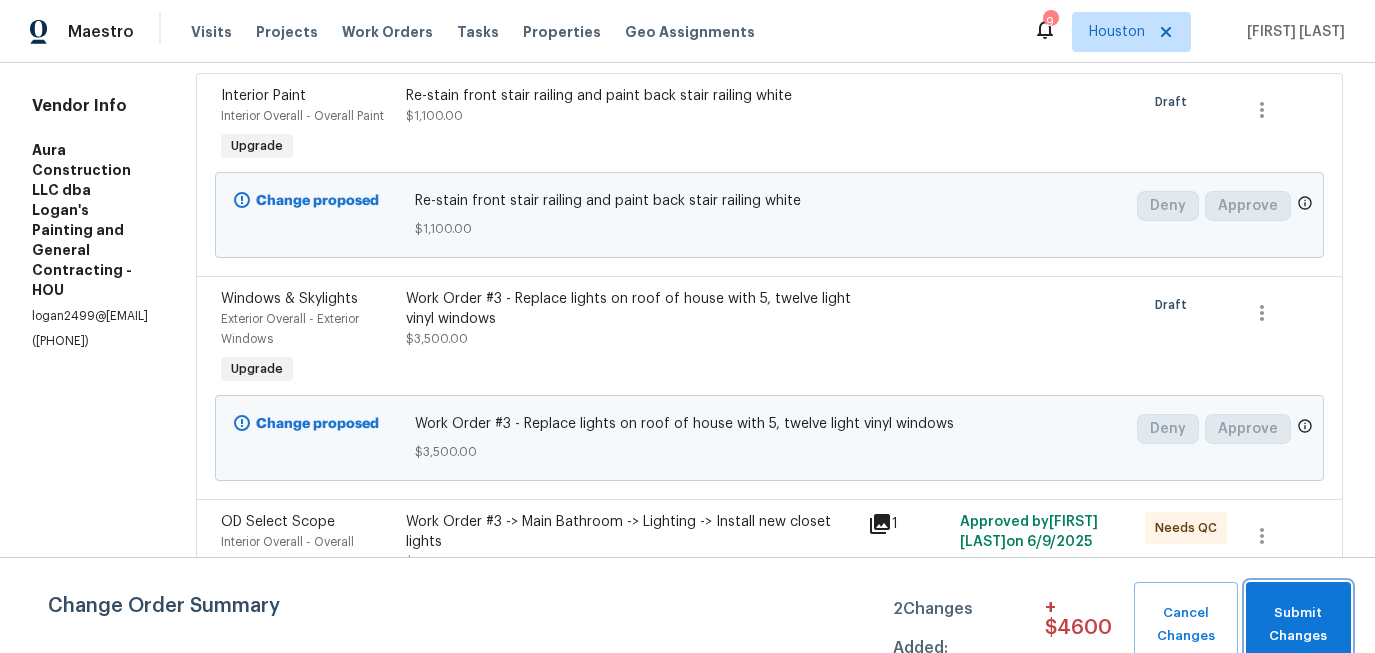 click on "Submit Changes" at bounding box center [1298, 625] 